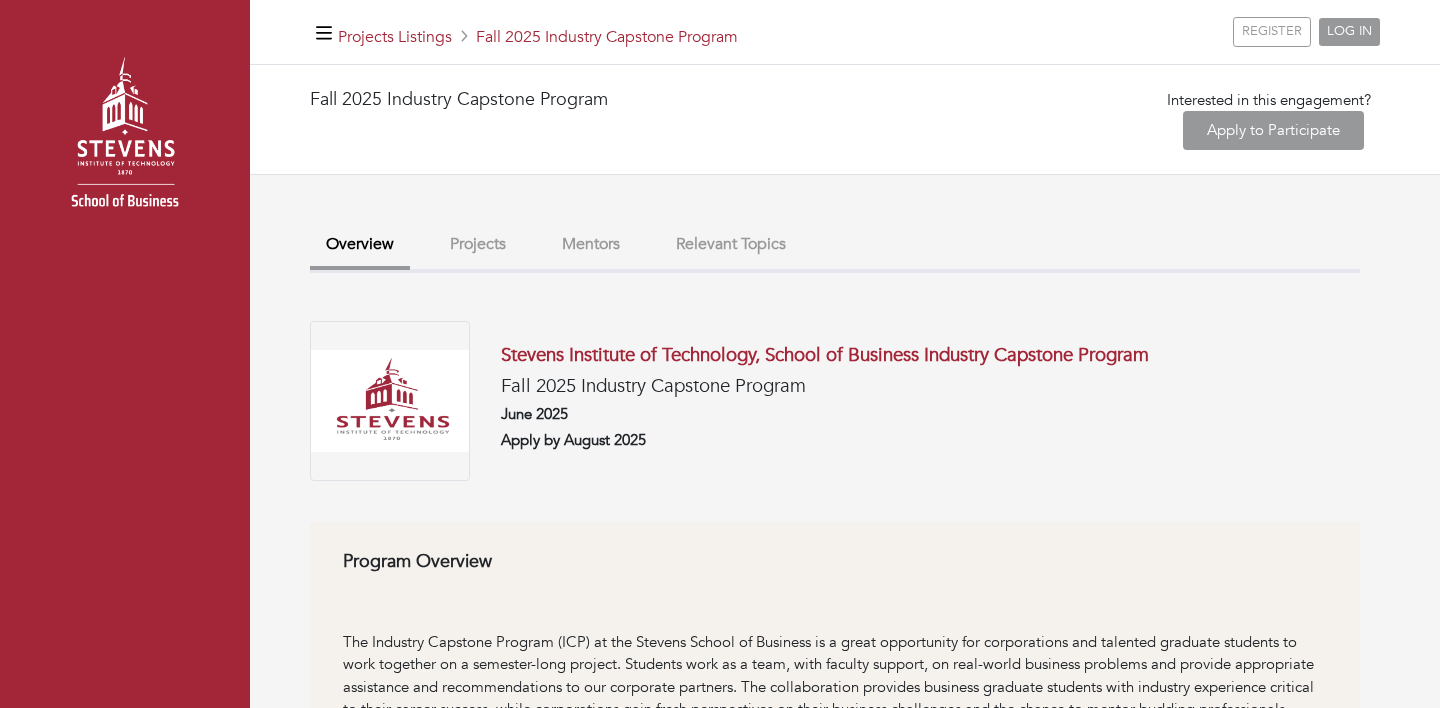 scroll, scrollTop: 0, scrollLeft: 0, axis: both 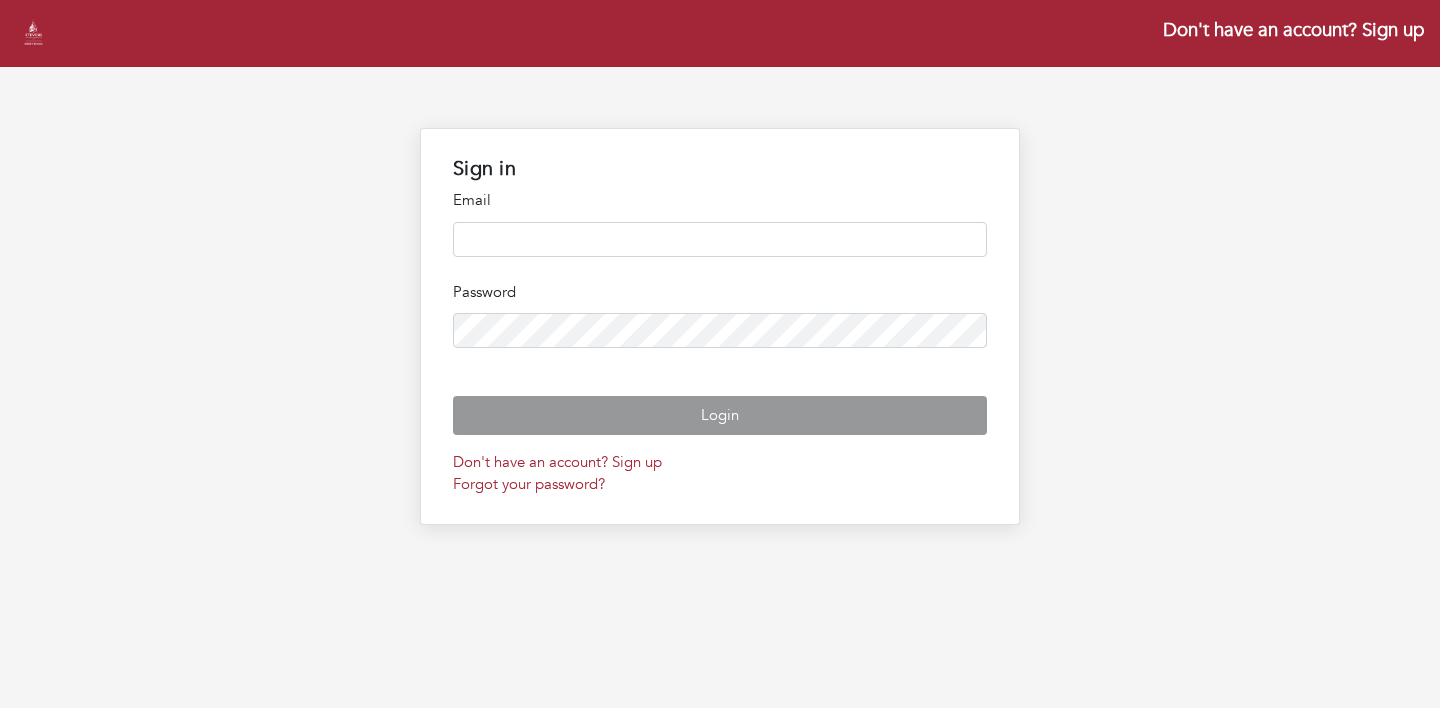 click on "Email" at bounding box center [720, 223] 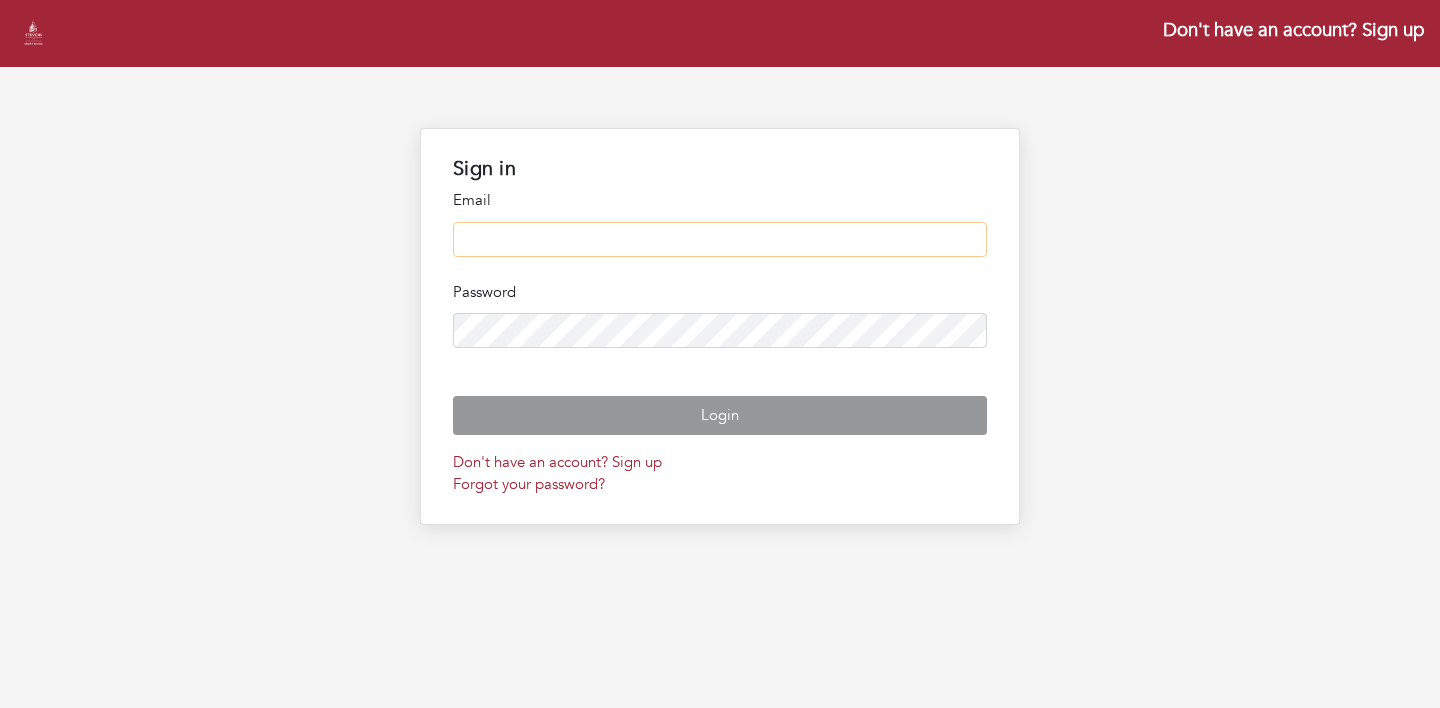 click at bounding box center (720, 239) 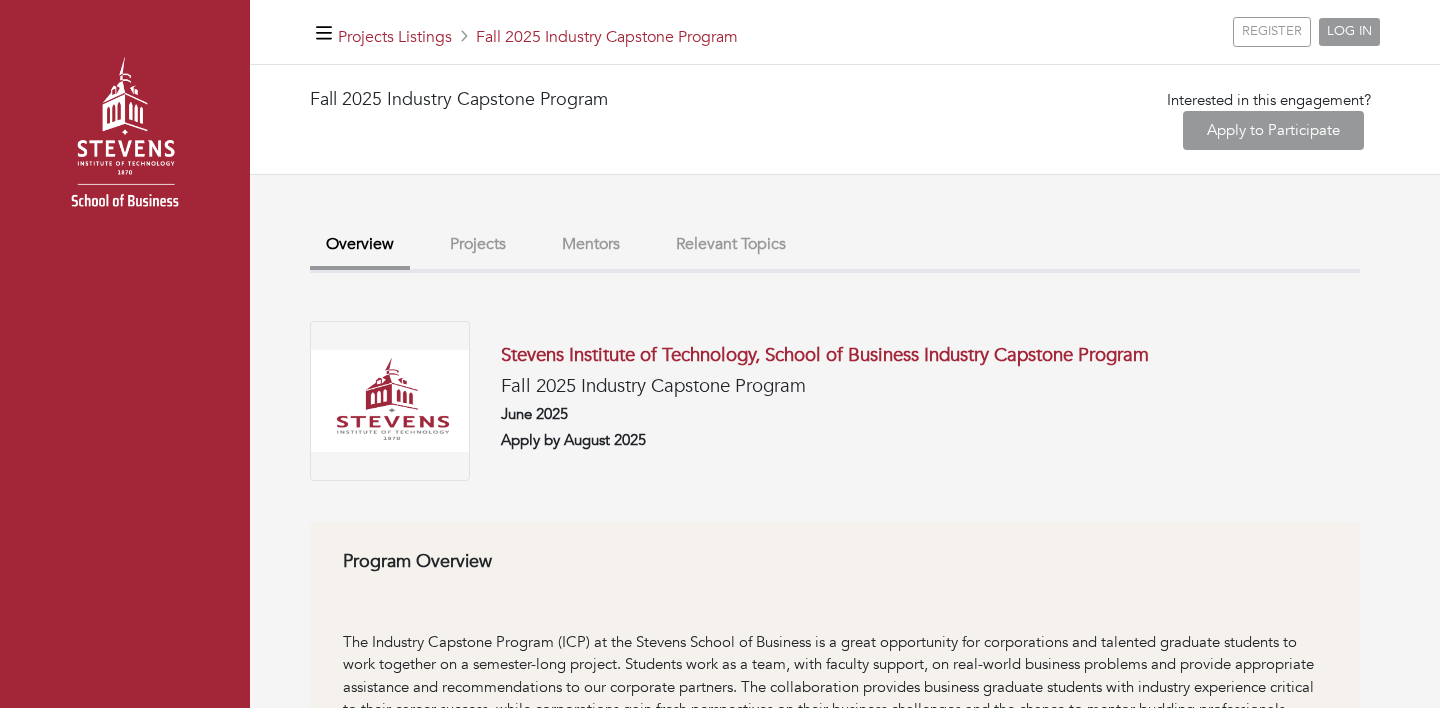 scroll, scrollTop: 0, scrollLeft: 0, axis: both 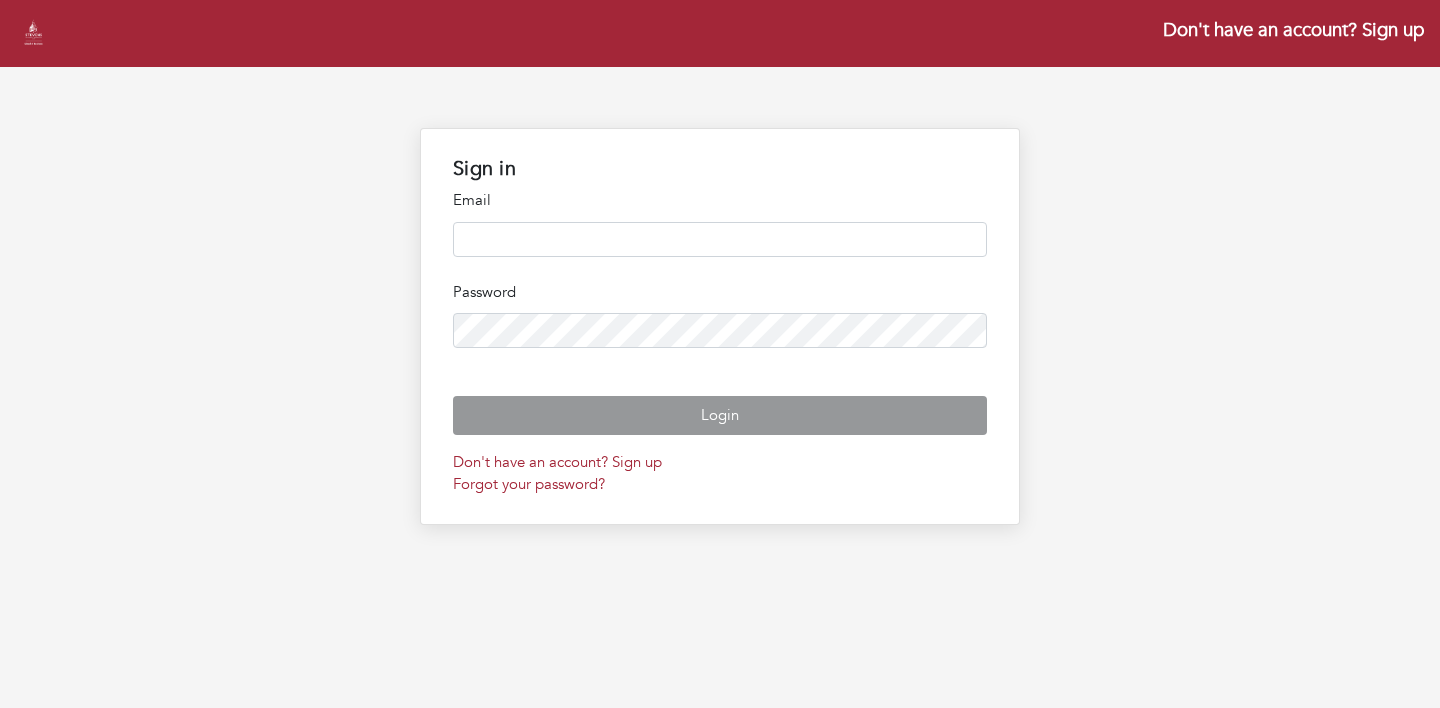 type on "*" 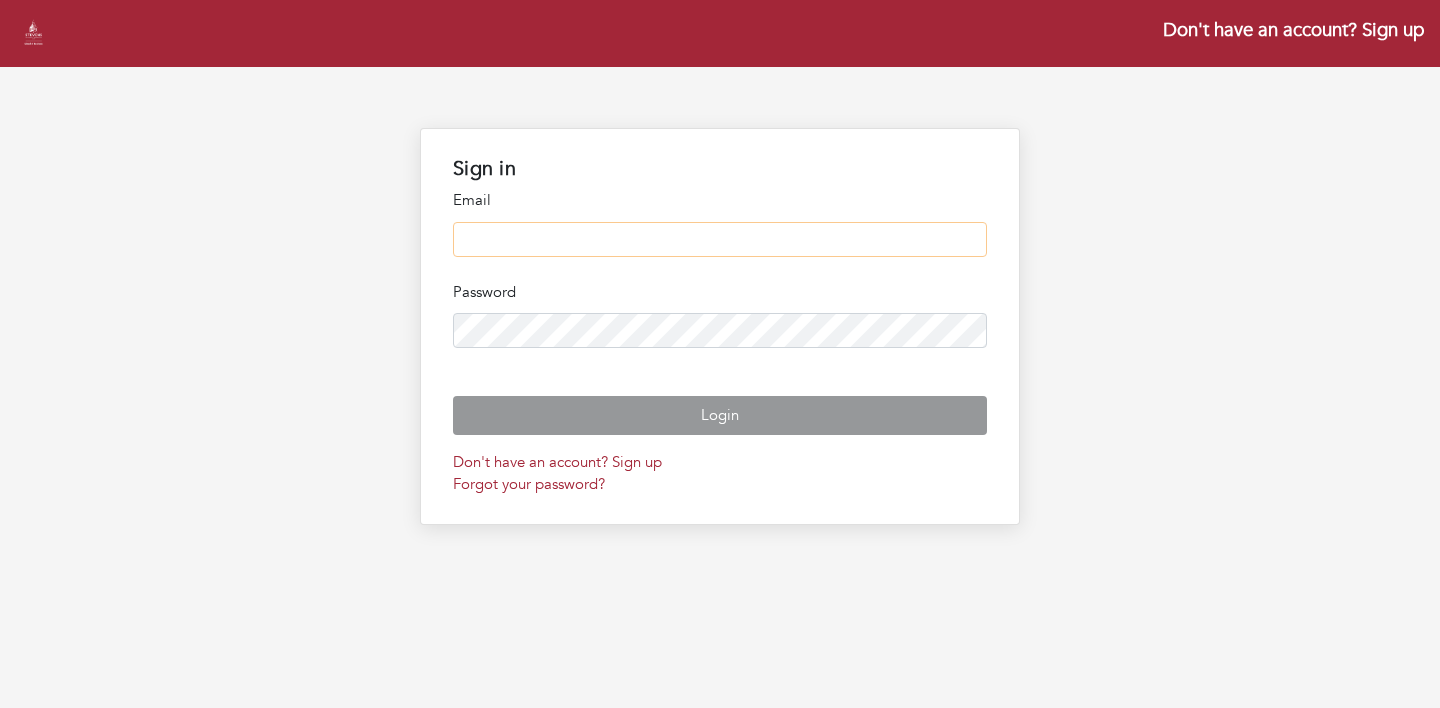 type on "**********" 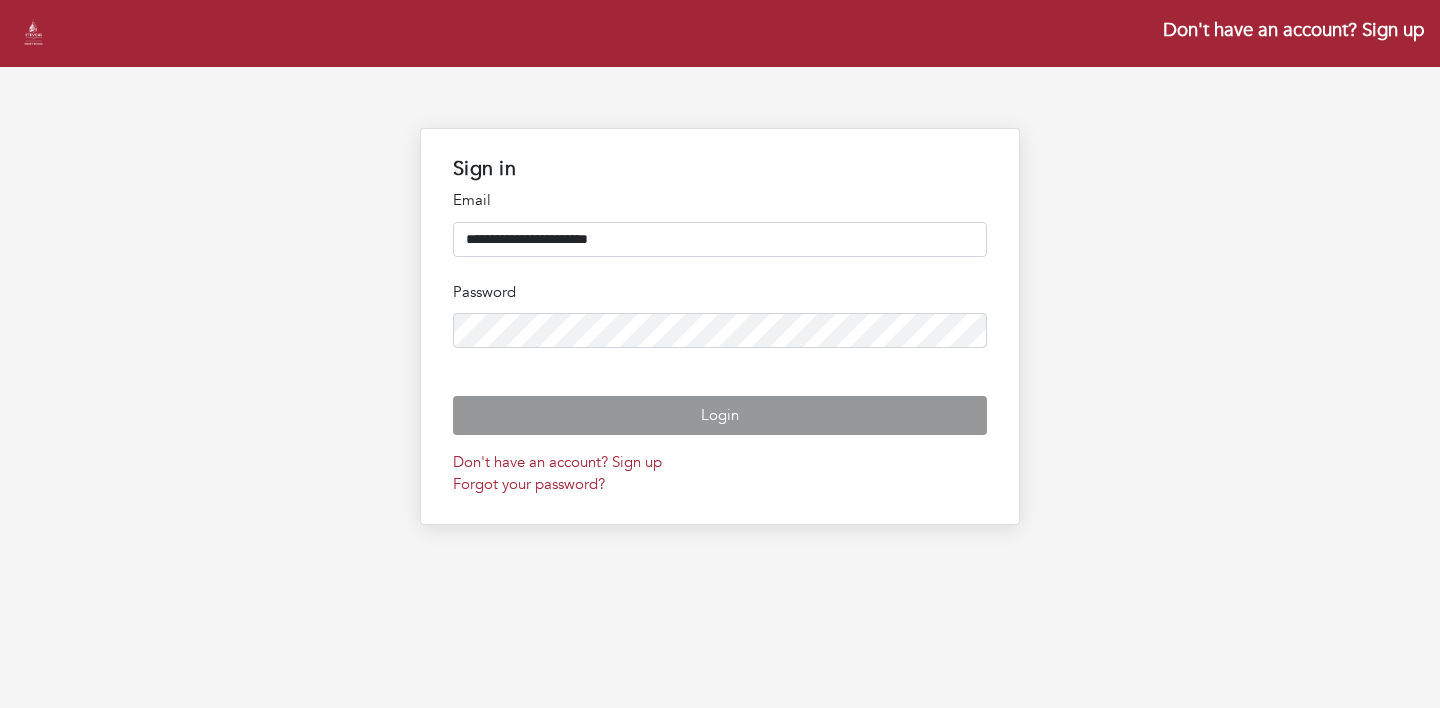 click on "Login" at bounding box center (720, 415) 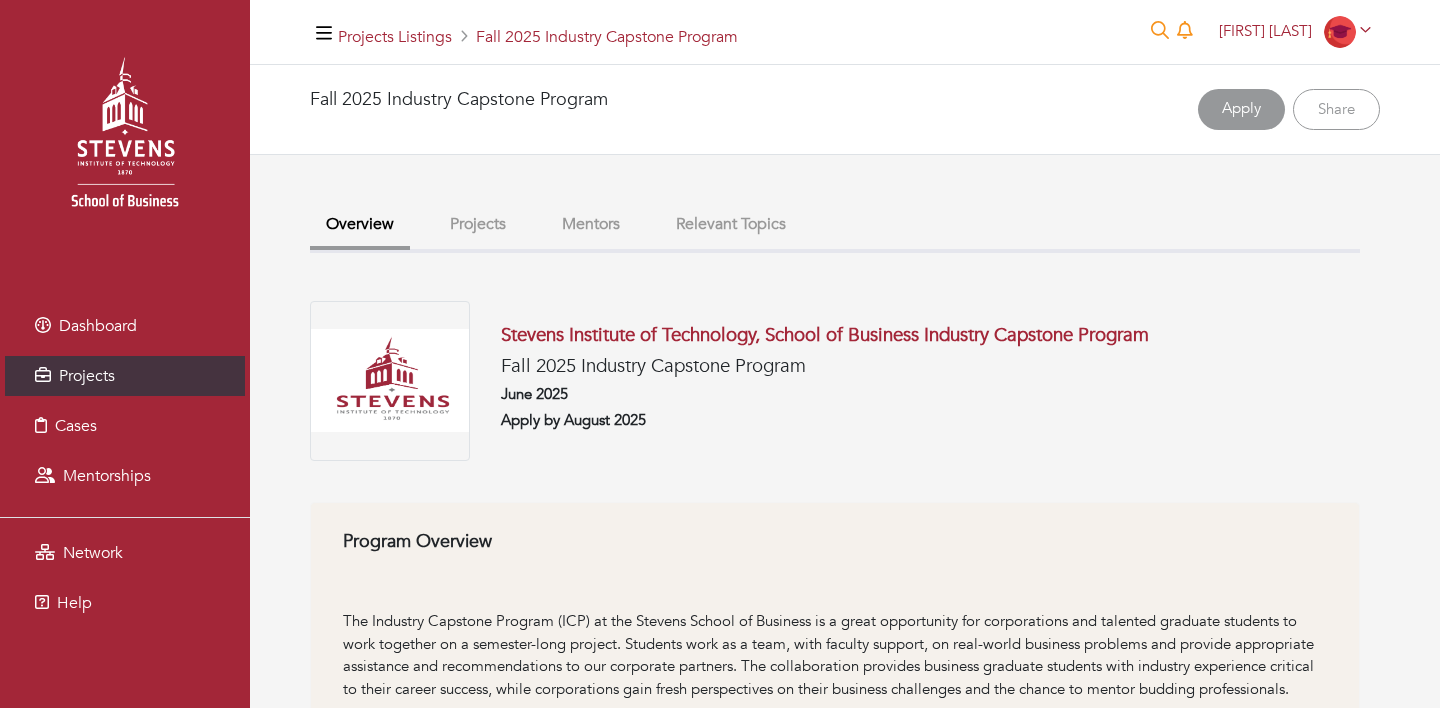 scroll, scrollTop: 0, scrollLeft: 0, axis: both 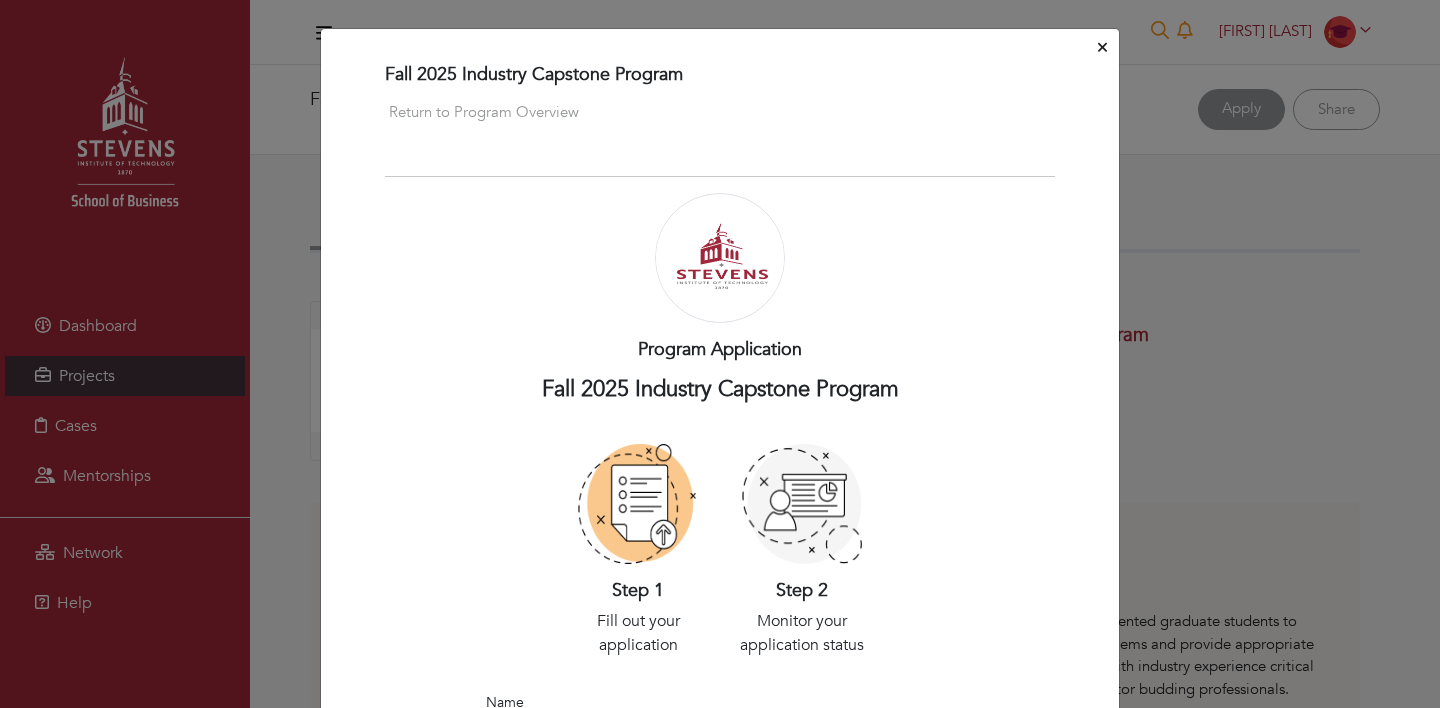 click 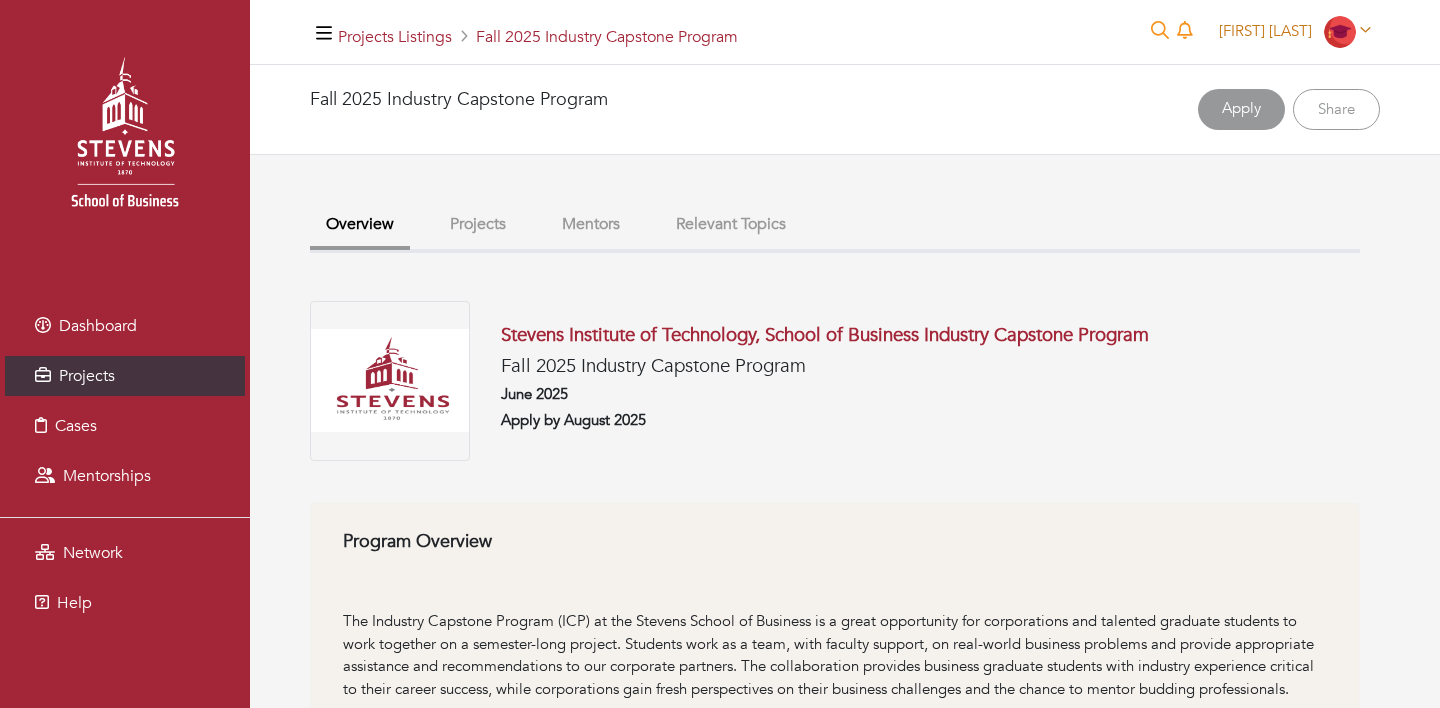 click 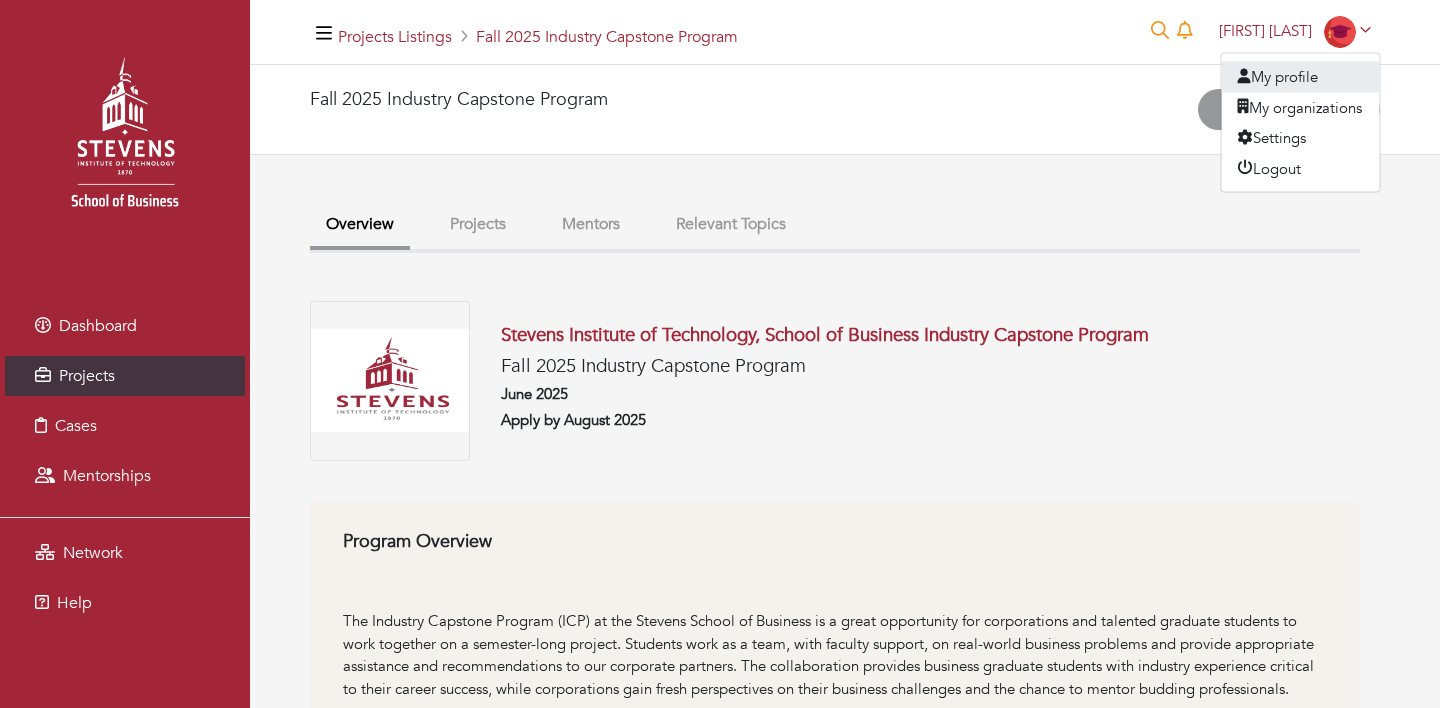 click on "My profile" at bounding box center [1301, 77] 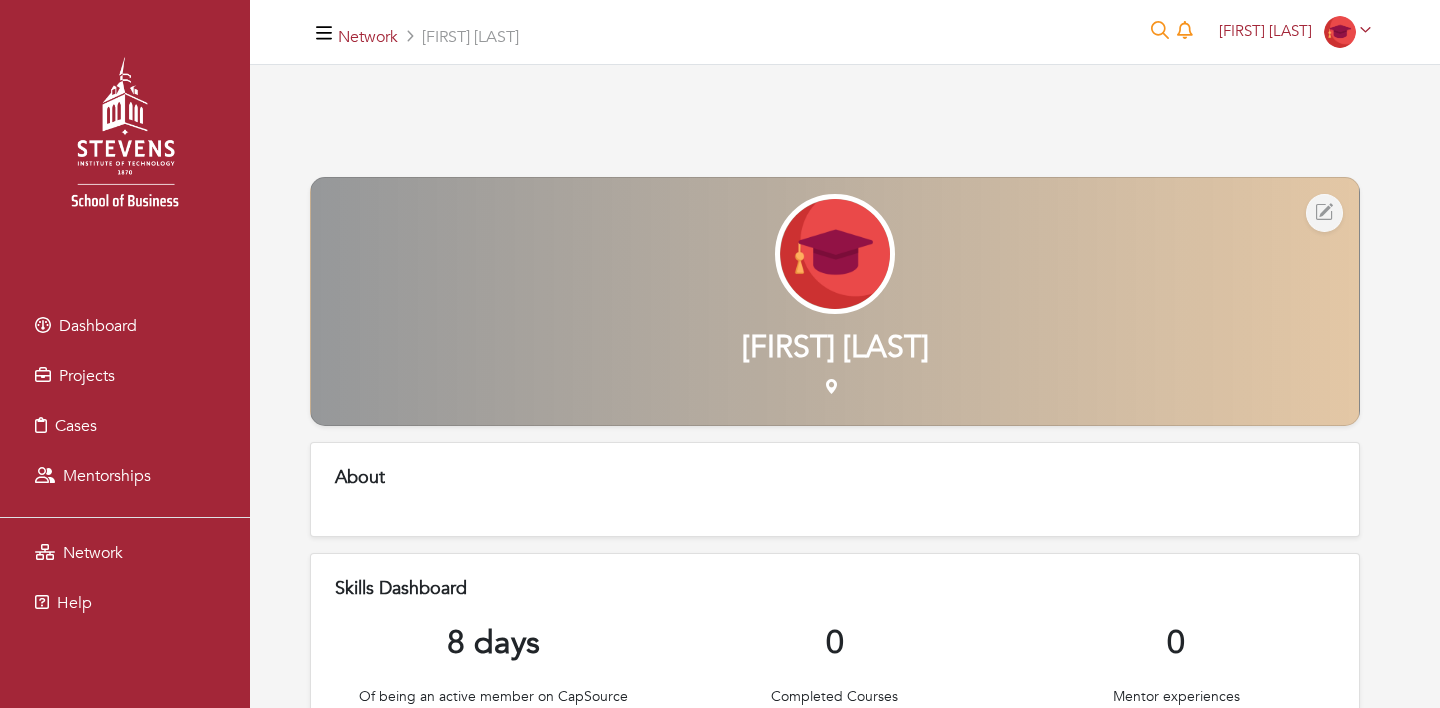 scroll, scrollTop: 0, scrollLeft: 0, axis: both 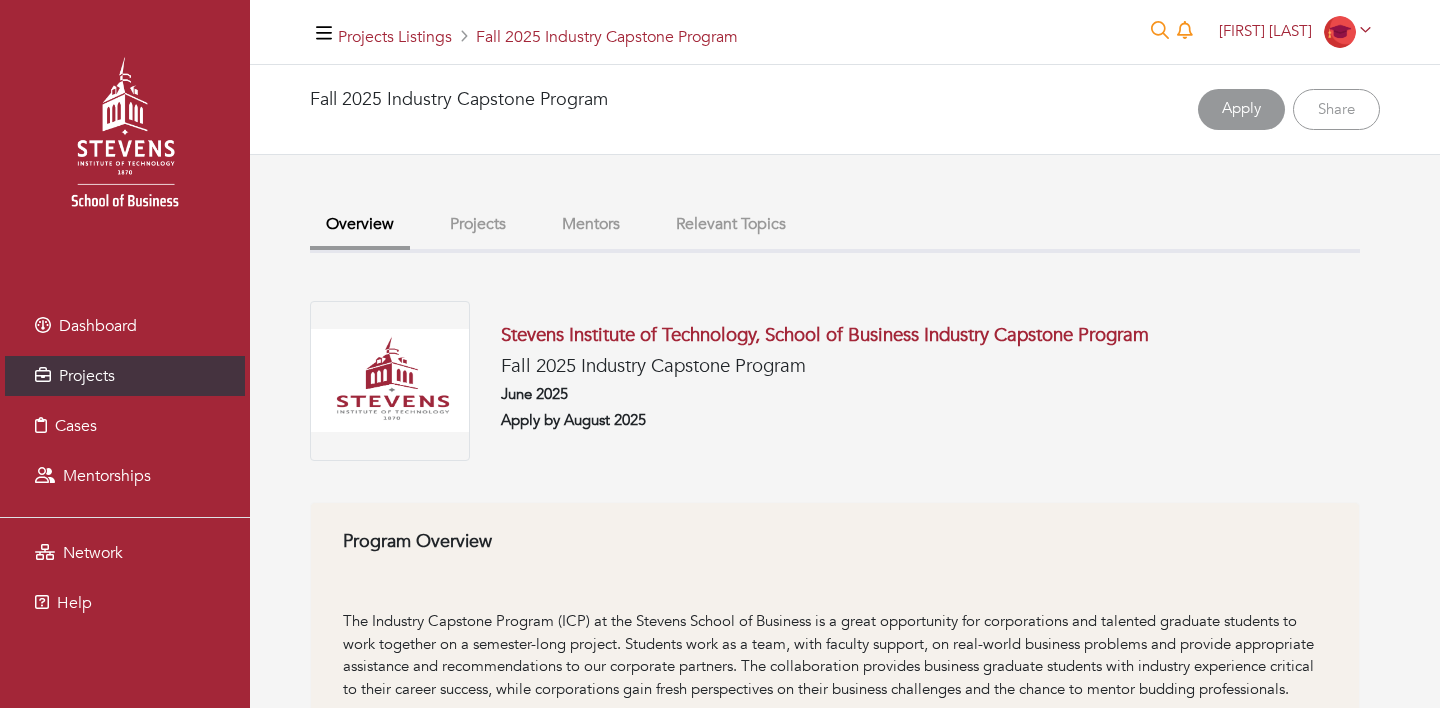 click on "Apply" at bounding box center (1241, 109) 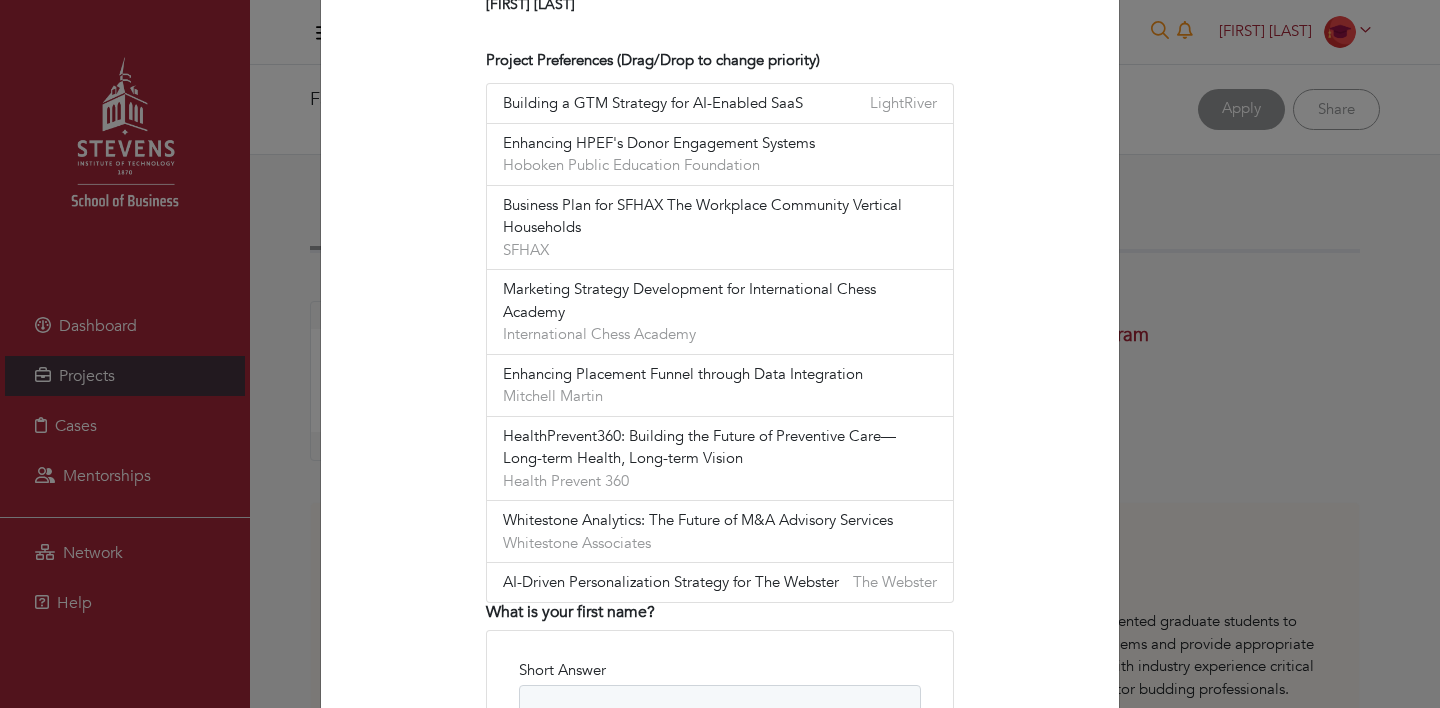 scroll, scrollTop: 723, scrollLeft: 0, axis: vertical 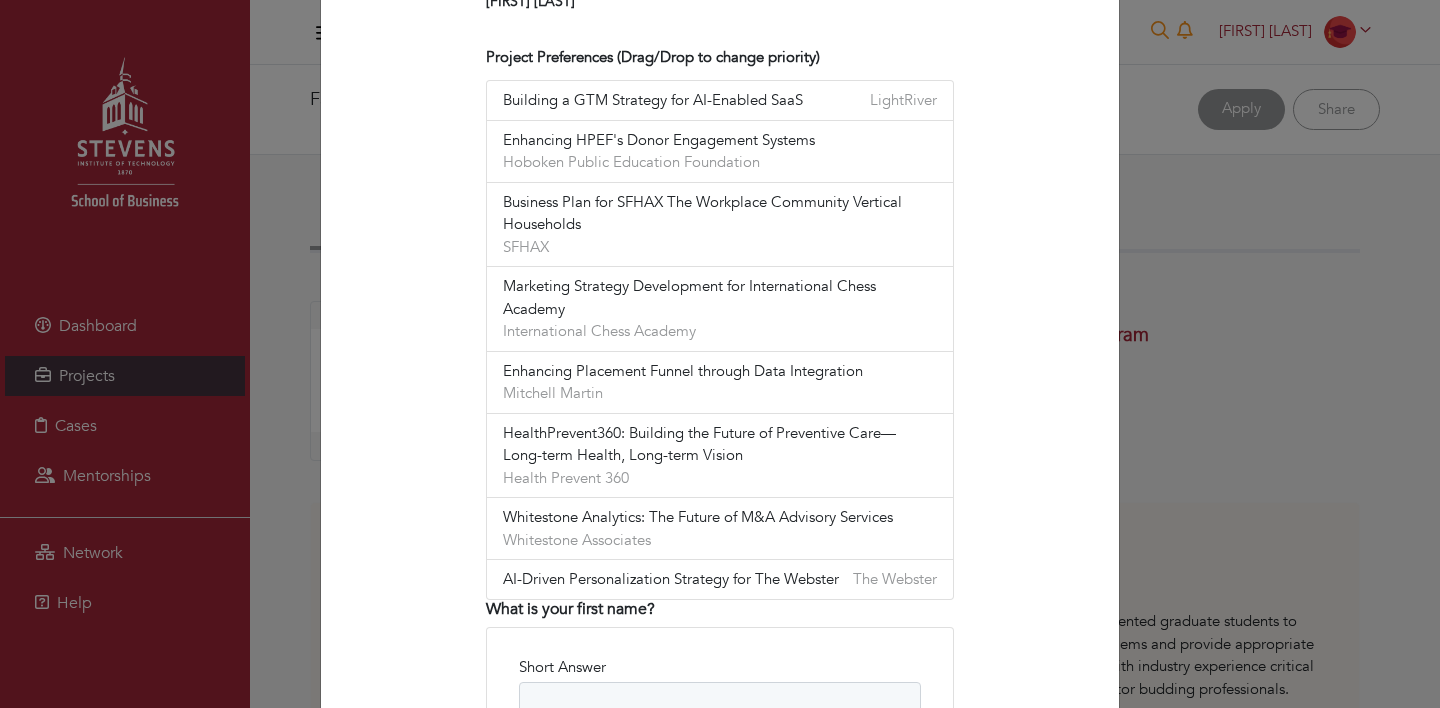 type 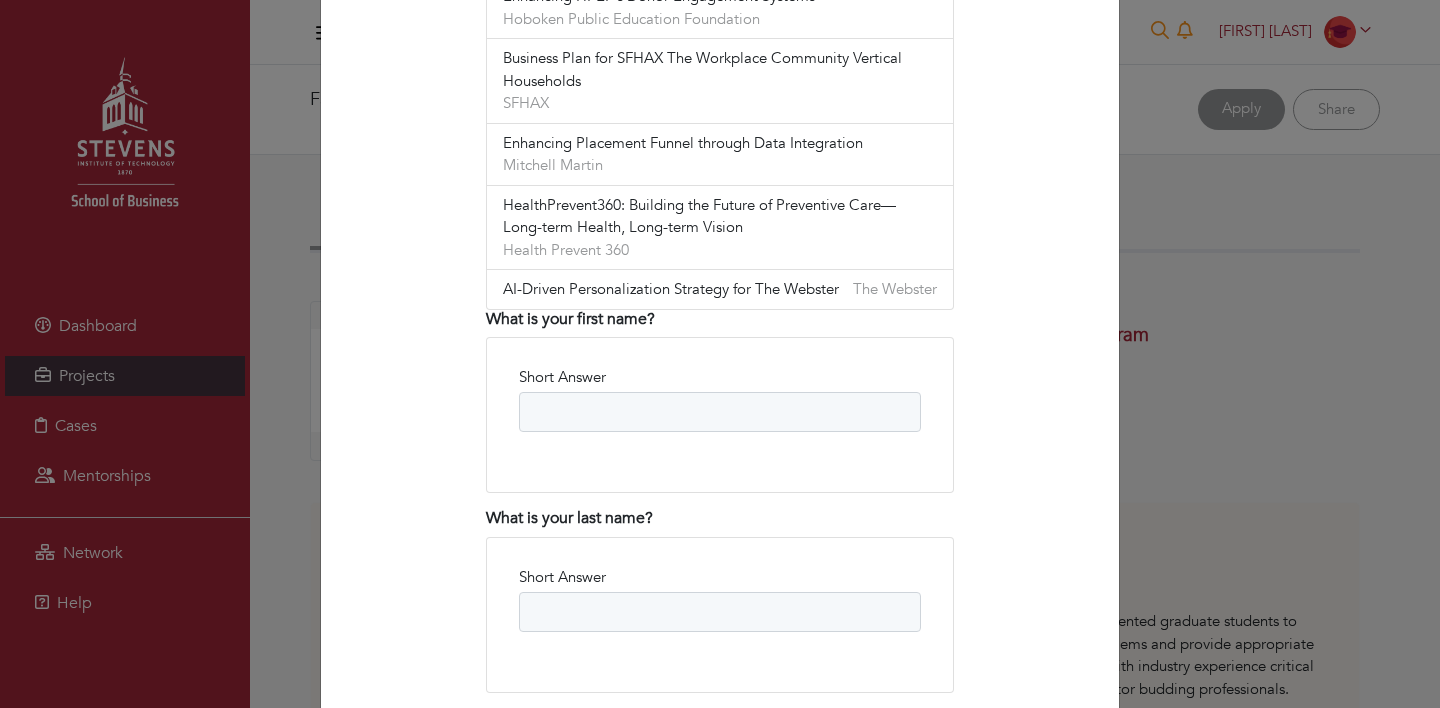 scroll, scrollTop: 1014, scrollLeft: 0, axis: vertical 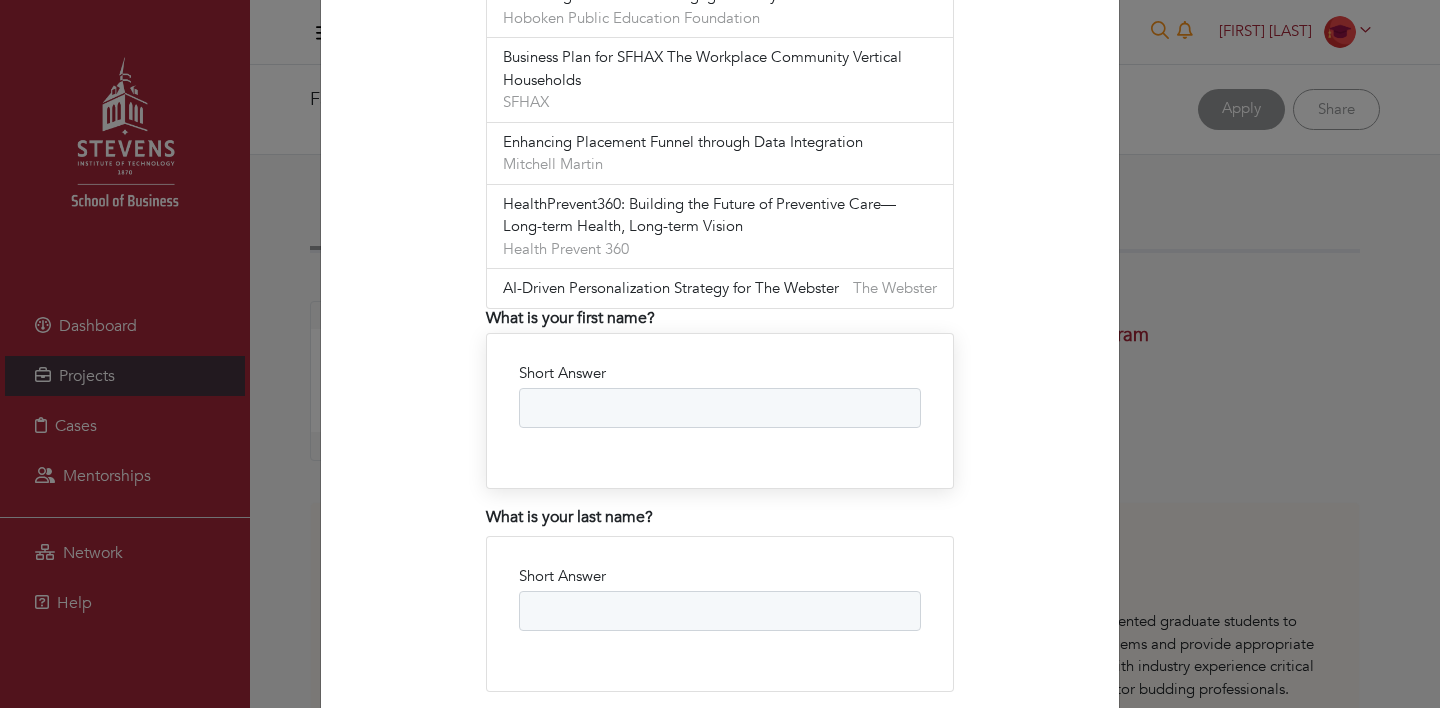 click on "Short Answer" at bounding box center (720, 395) 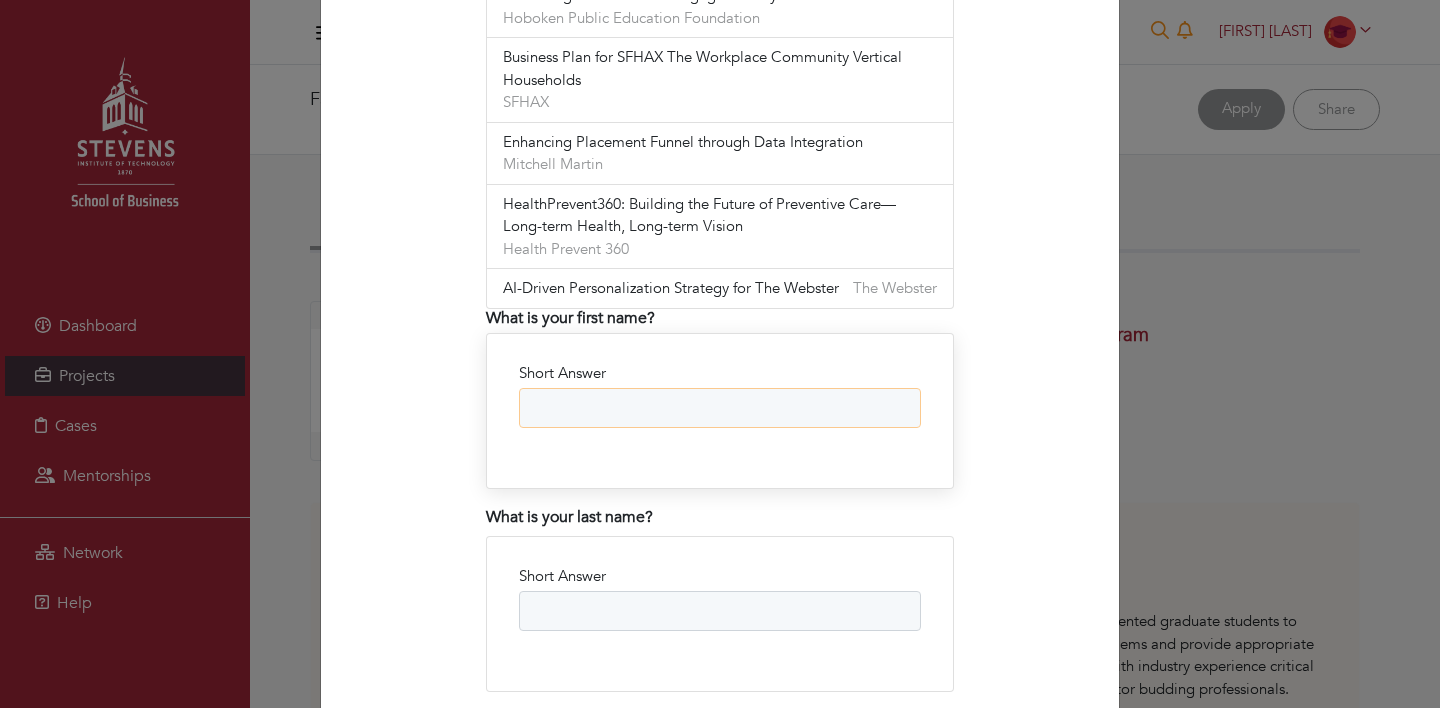 click on "Short Answer" at bounding box center (720, 408) 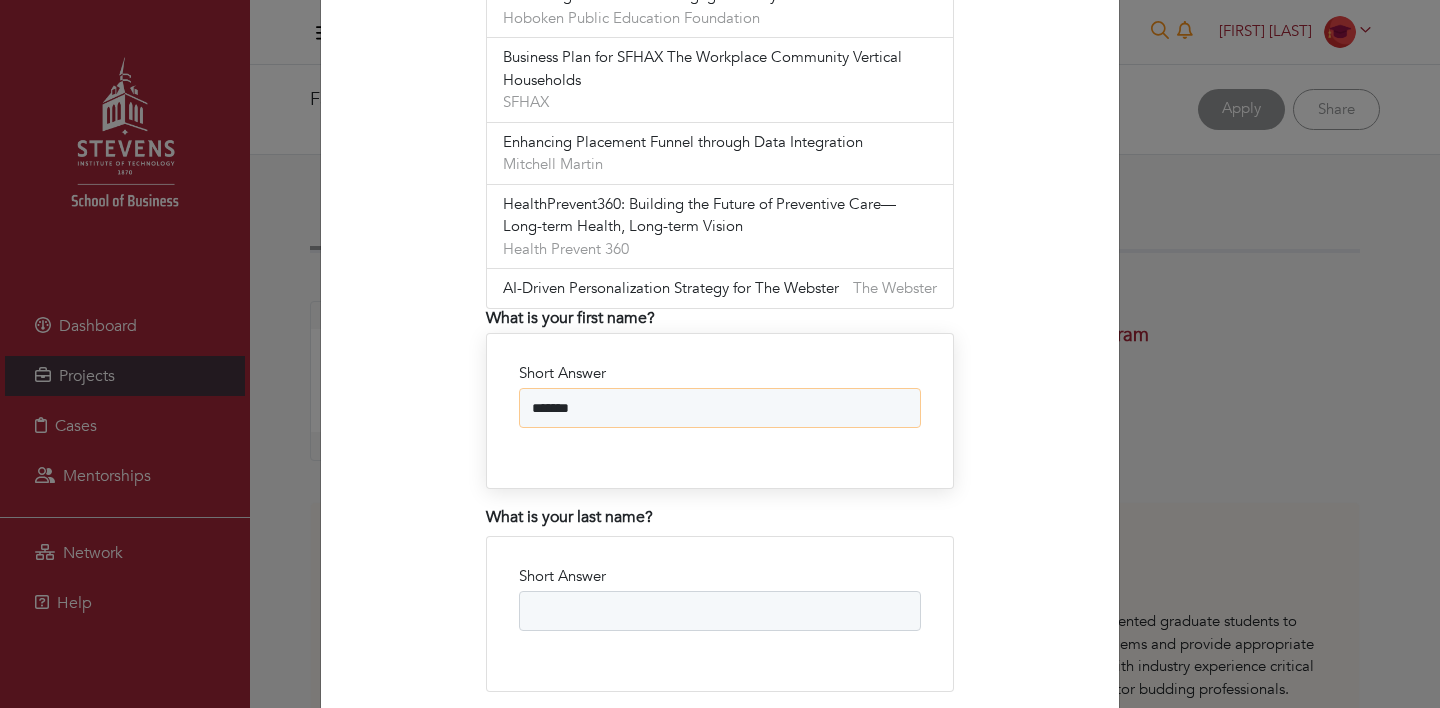 type on "*******" 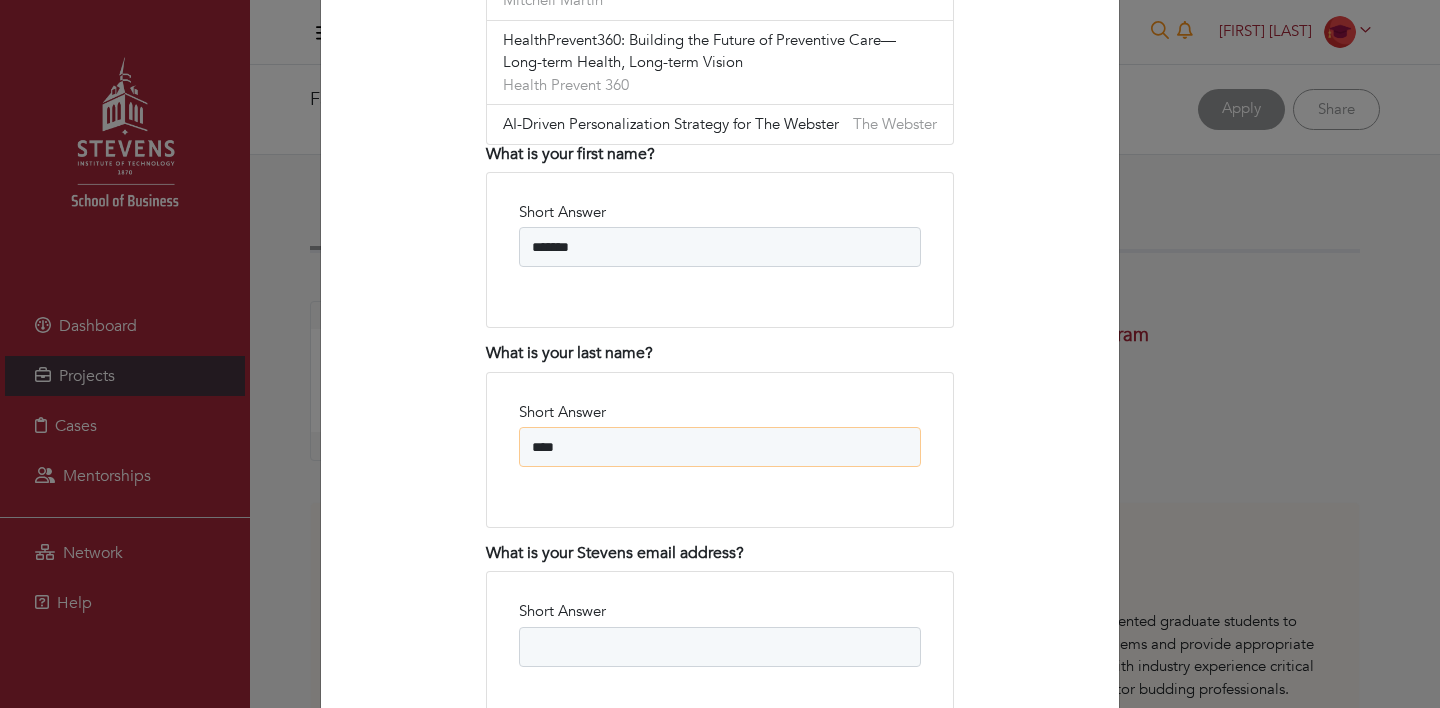 scroll, scrollTop: 1281, scrollLeft: 0, axis: vertical 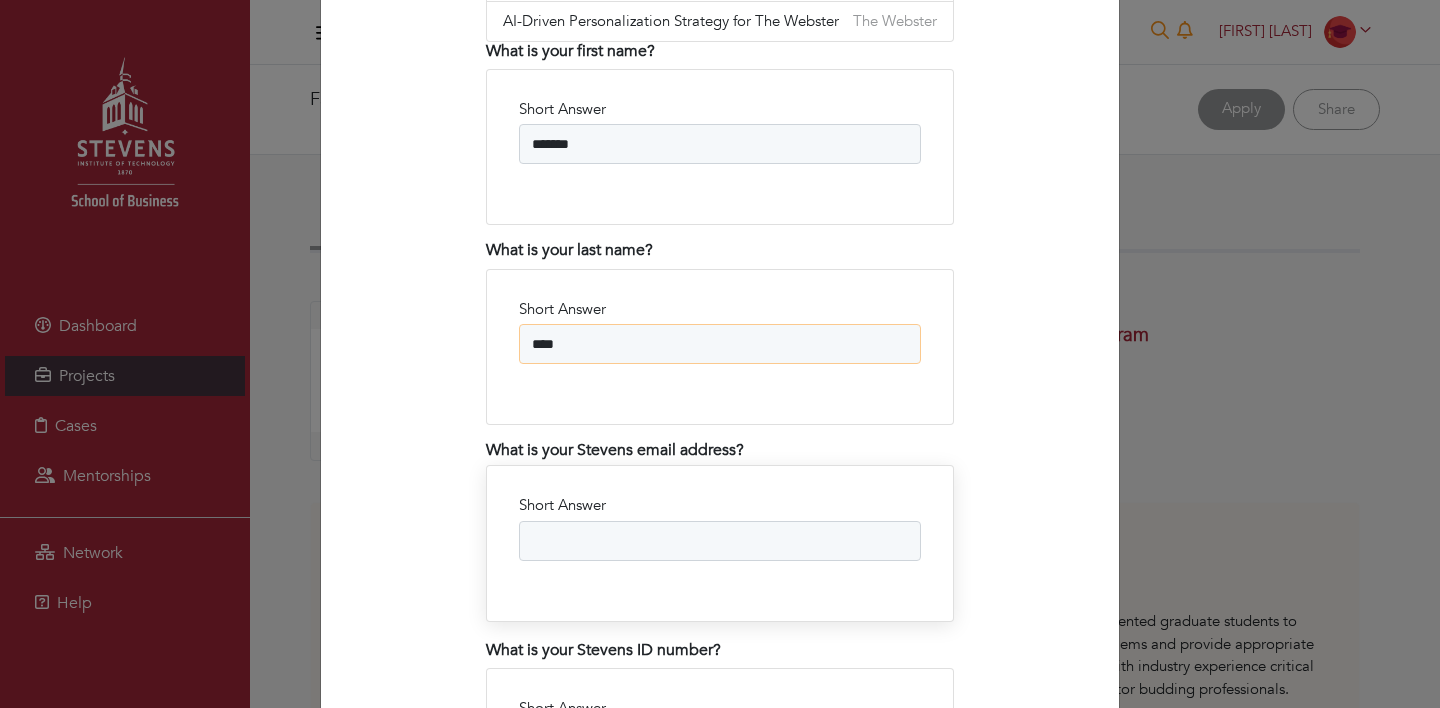 type on "****" 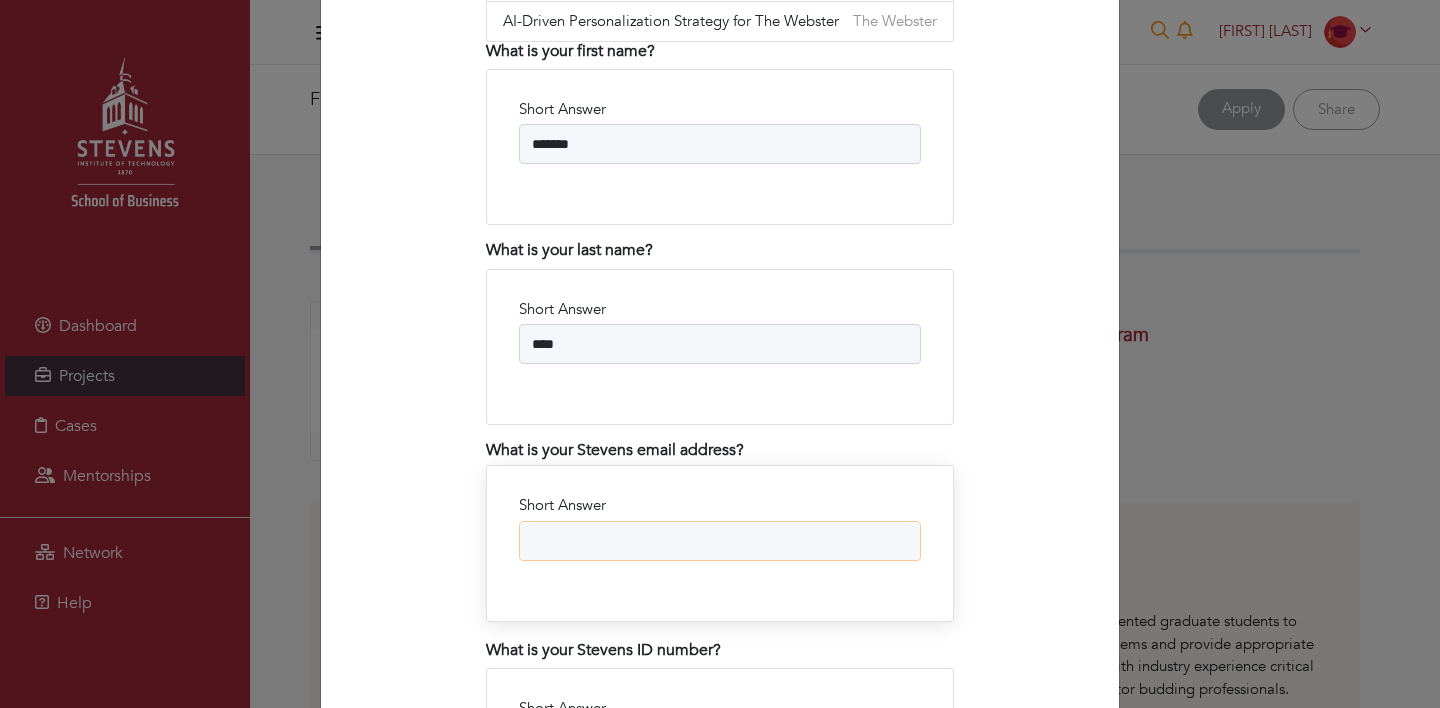 click on "Short Answer" at bounding box center (720, 541) 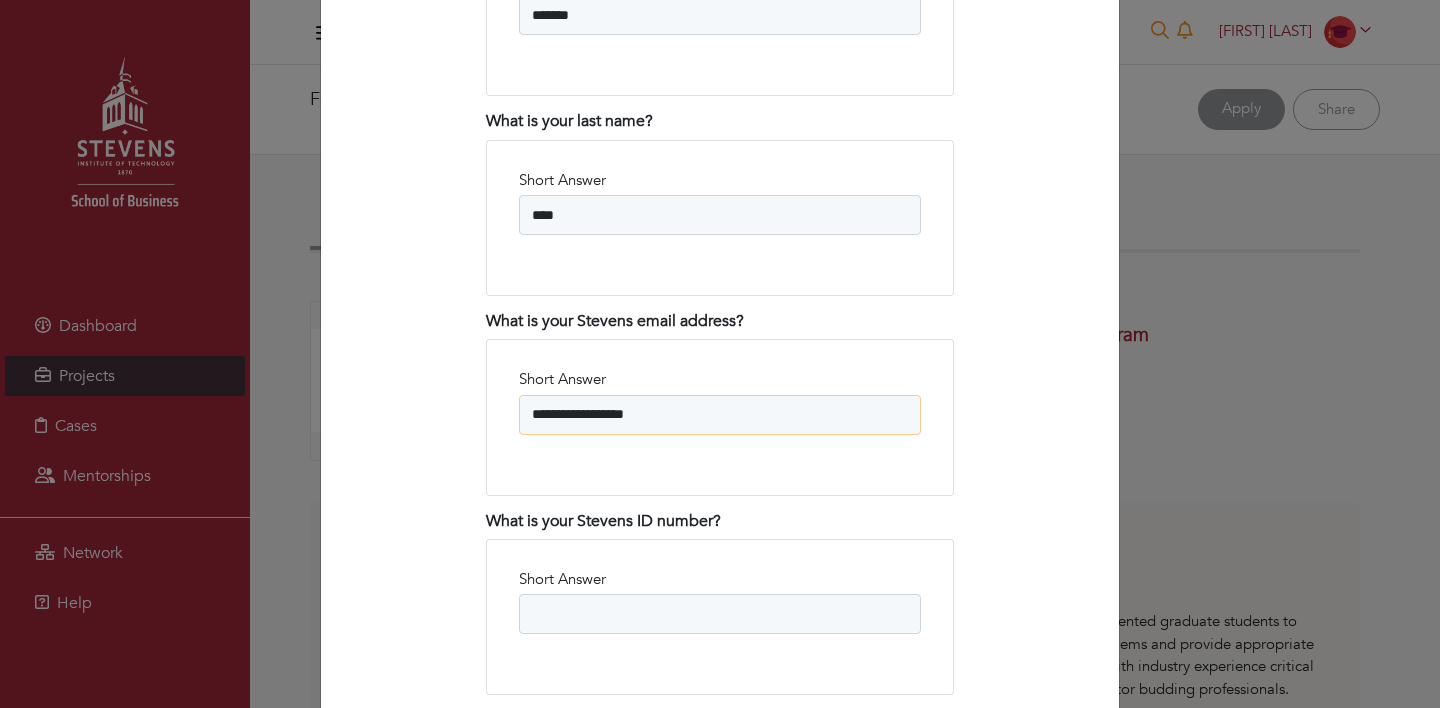 scroll, scrollTop: 1435, scrollLeft: 0, axis: vertical 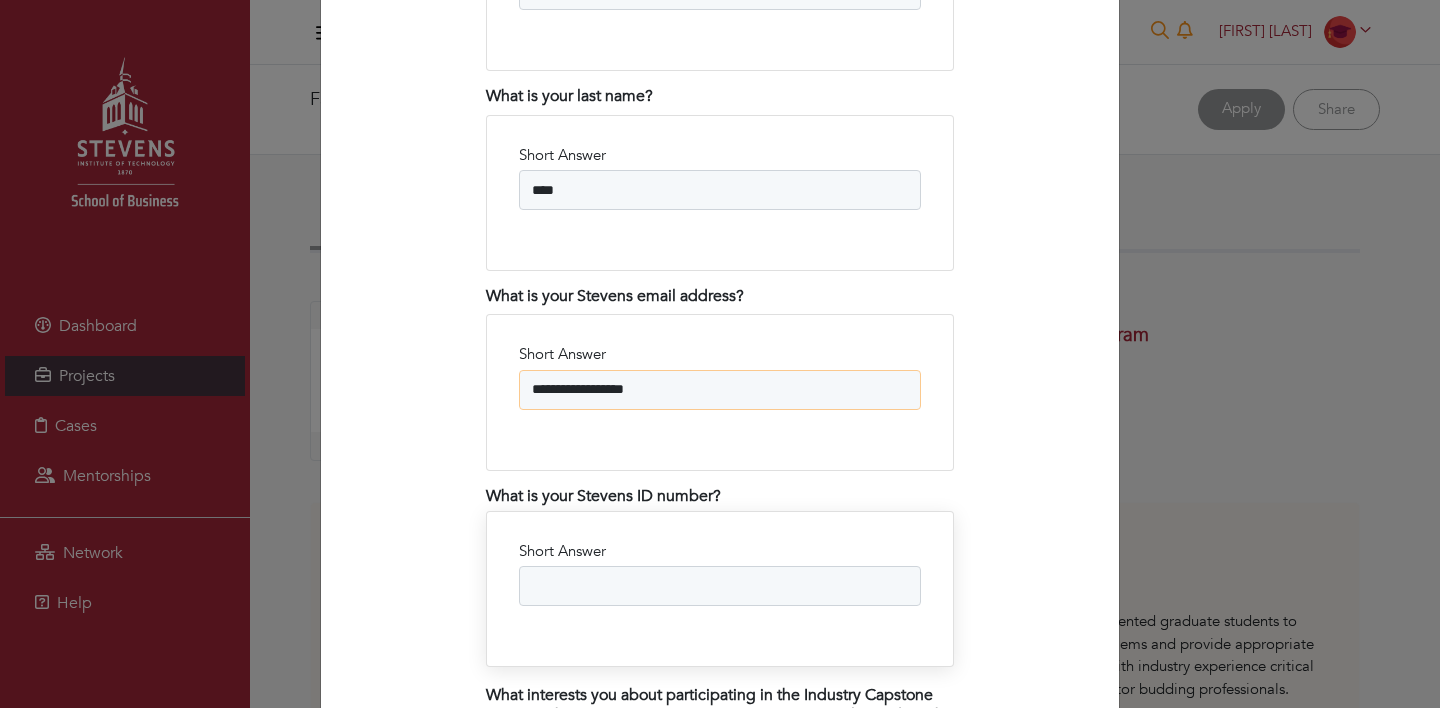 type on "**********" 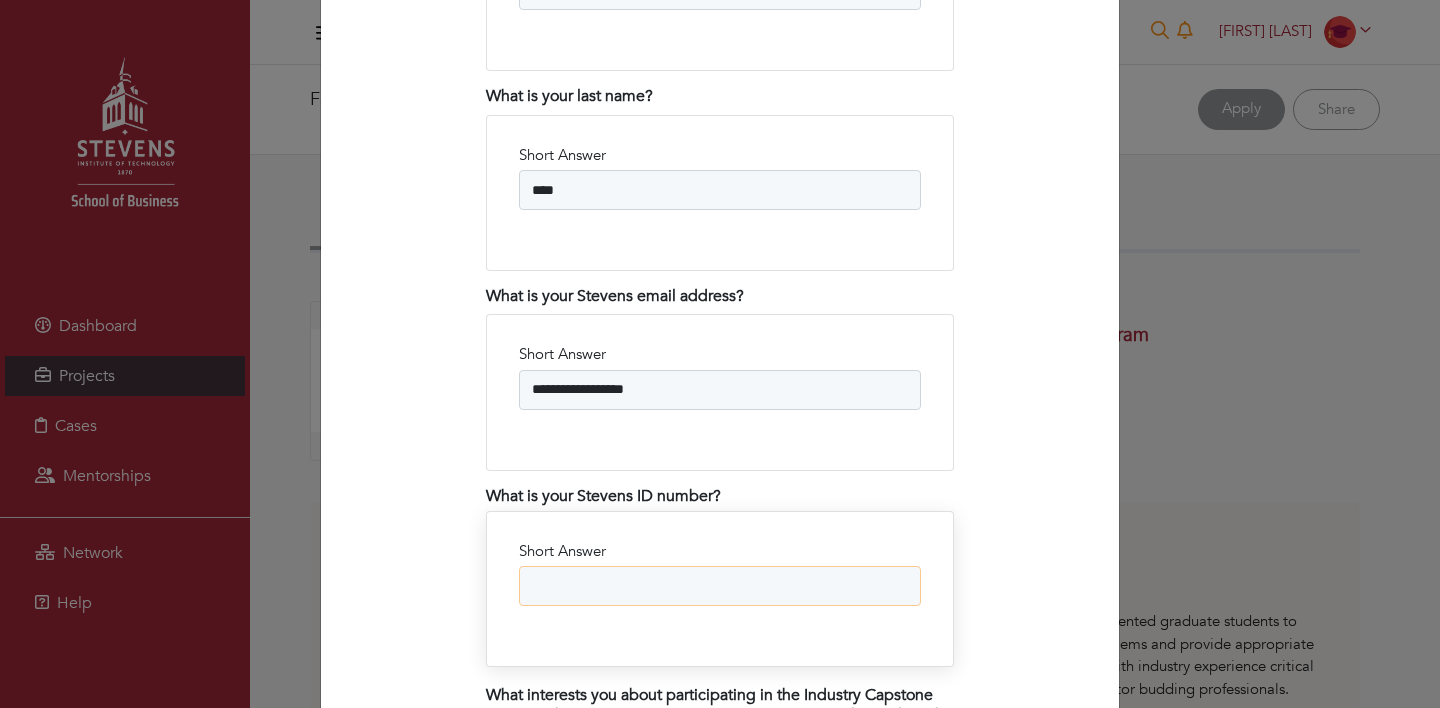 click on "Short Answer" at bounding box center [720, 586] 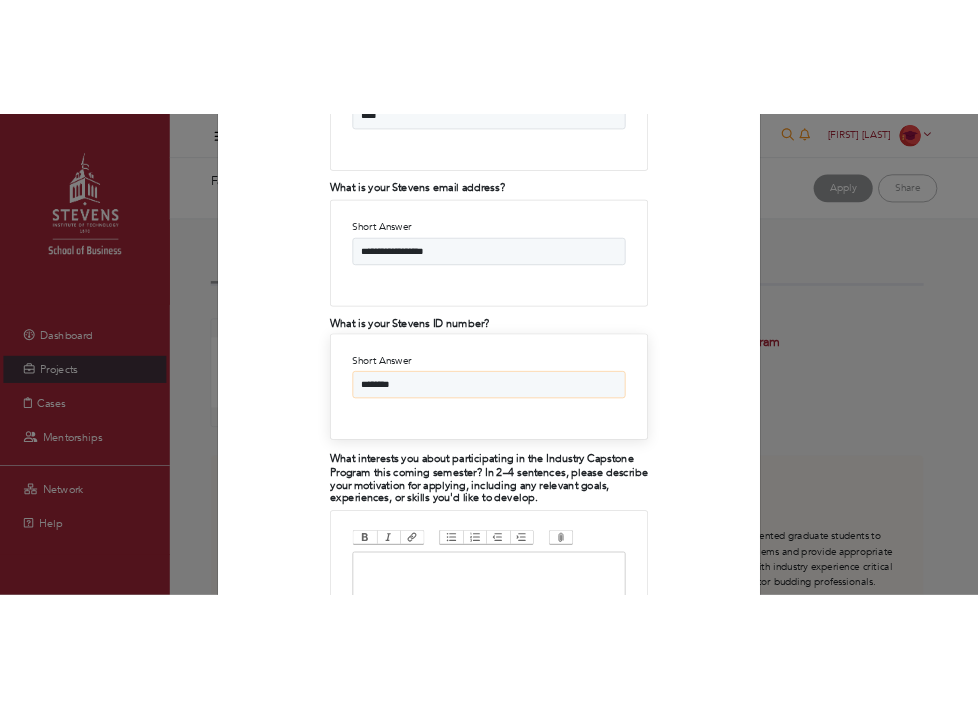 scroll, scrollTop: 1623, scrollLeft: 0, axis: vertical 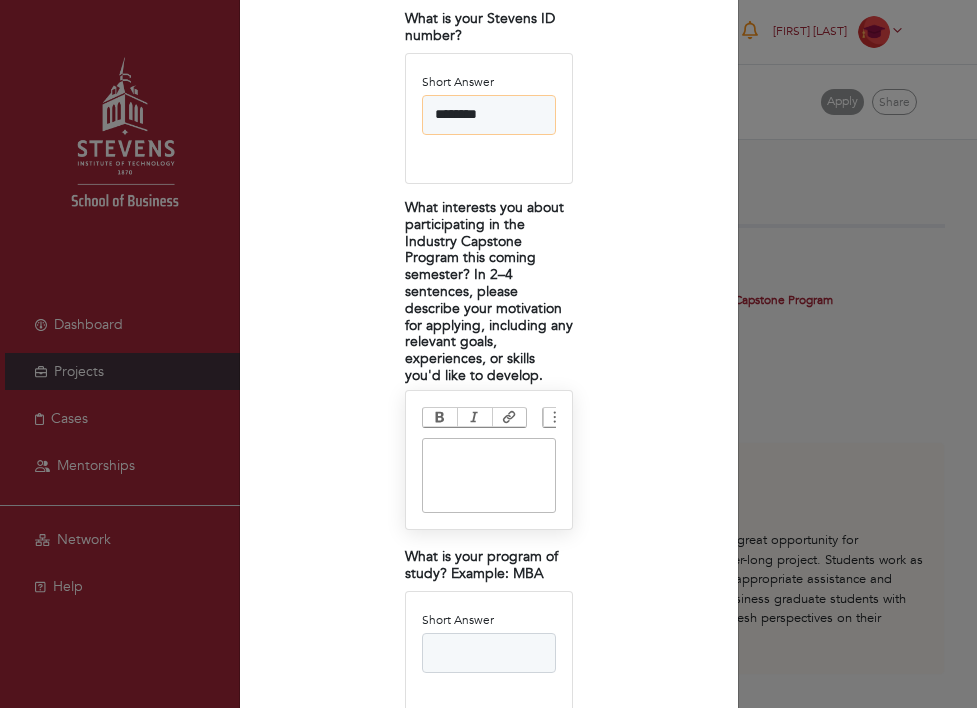type on "********" 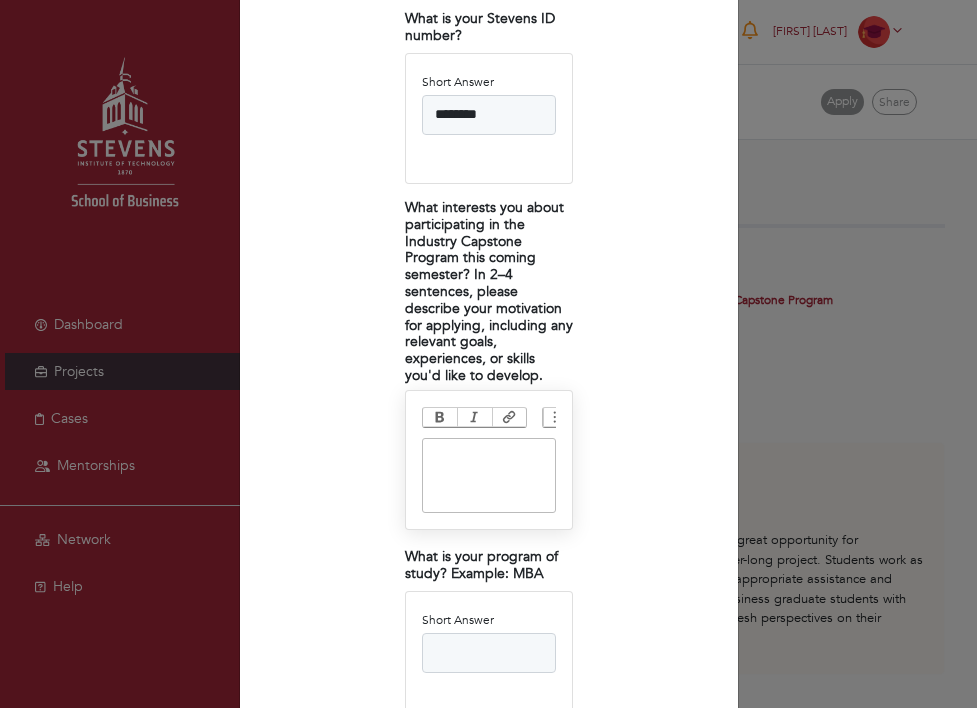 click at bounding box center (489, 475) 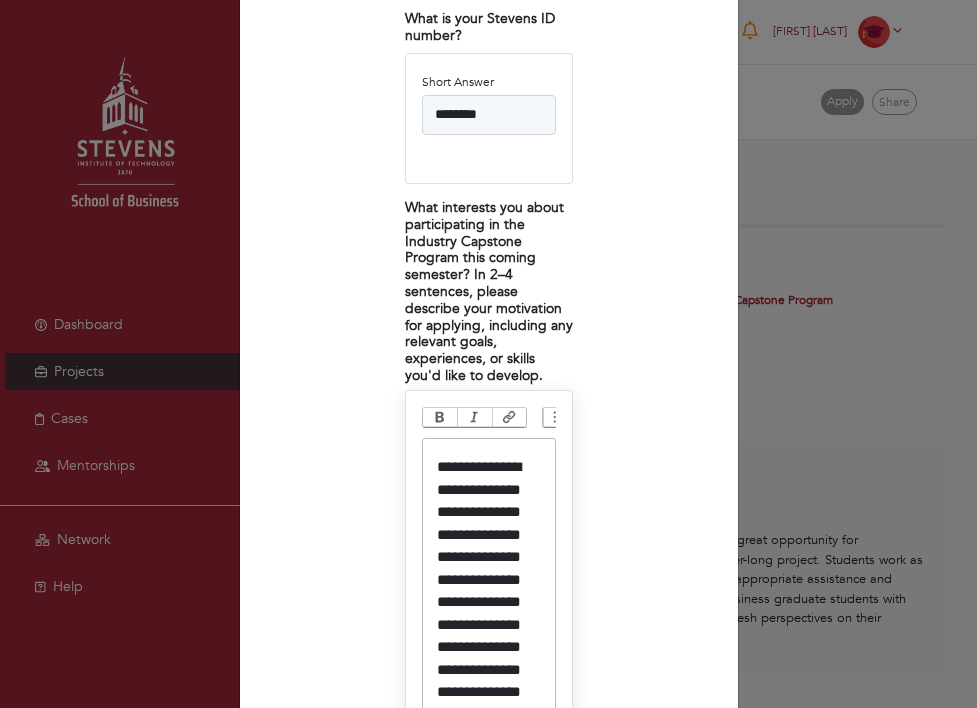 type on "**********" 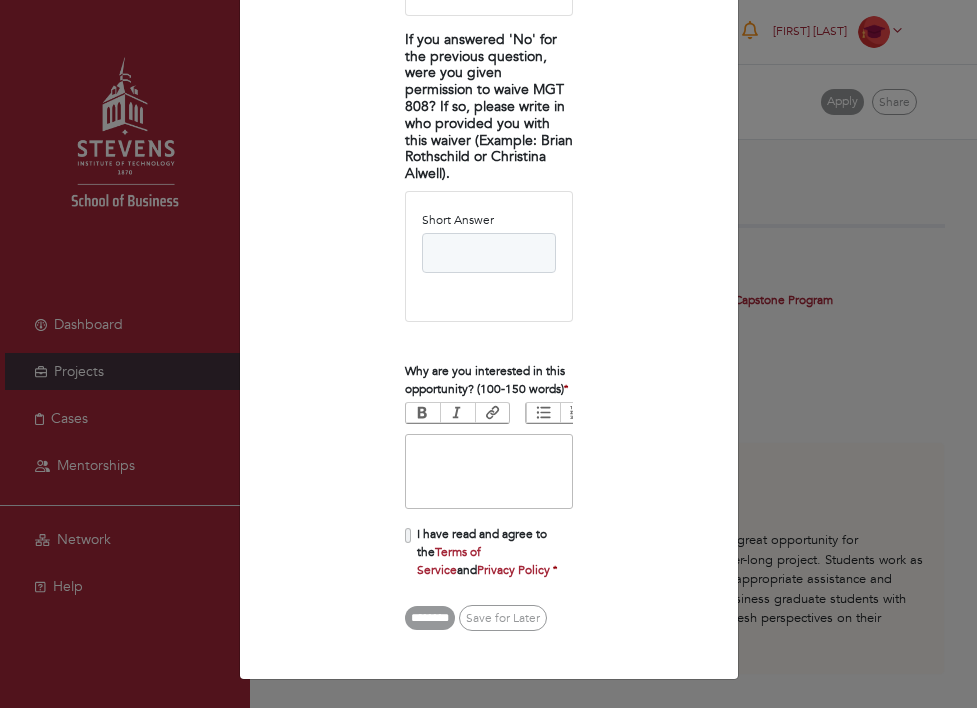 scroll, scrollTop: 5585, scrollLeft: 0, axis: vertical 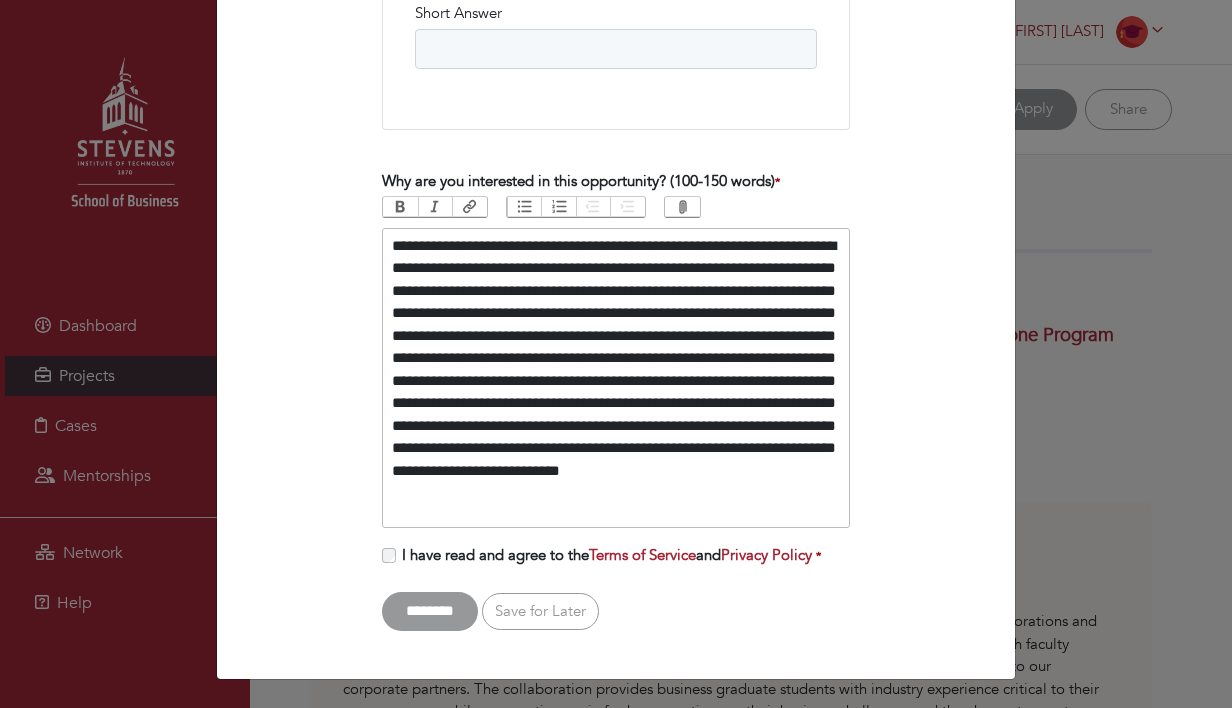 click on "**********" at bounding box center [616, 378] 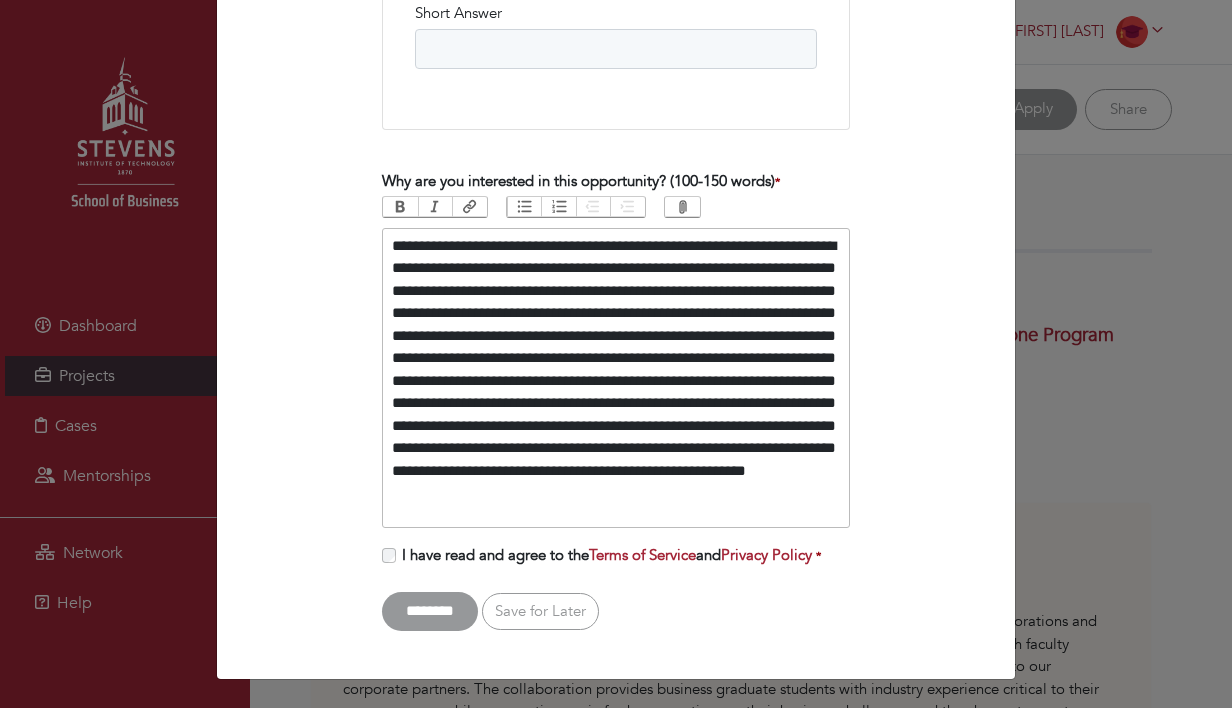 click on "**********" at bounding box center [616, 378] 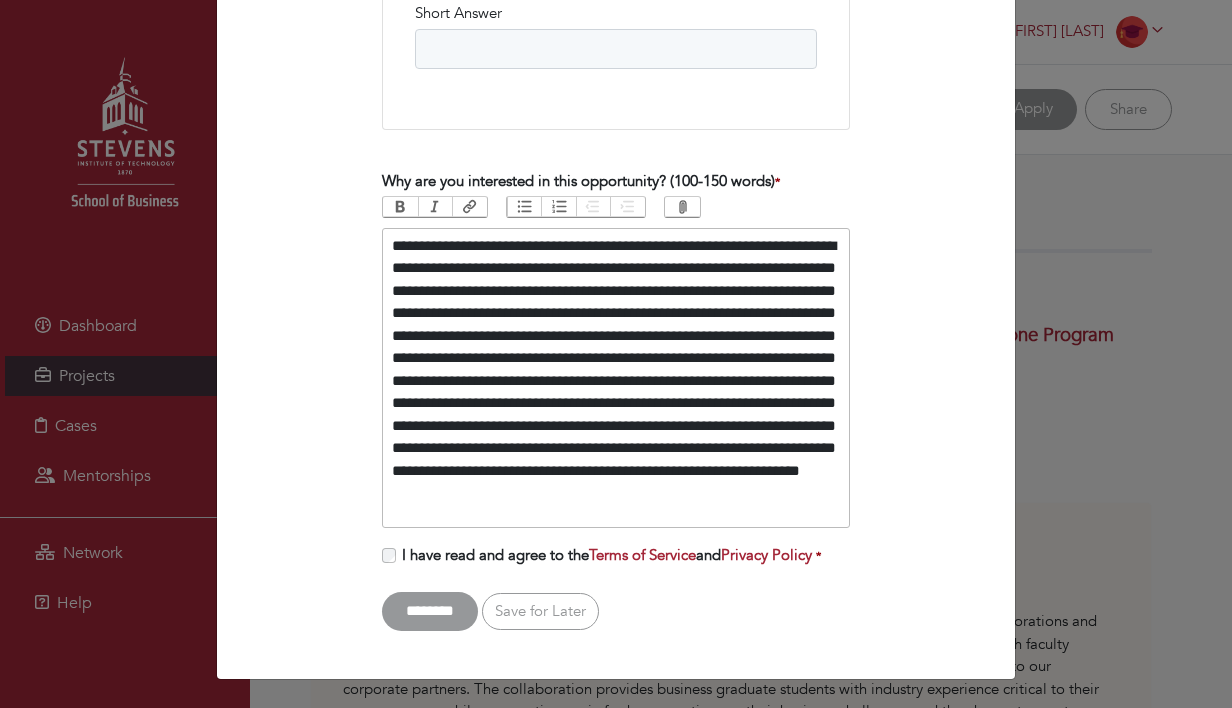 click on "**********" at bounding box center [616, 378] 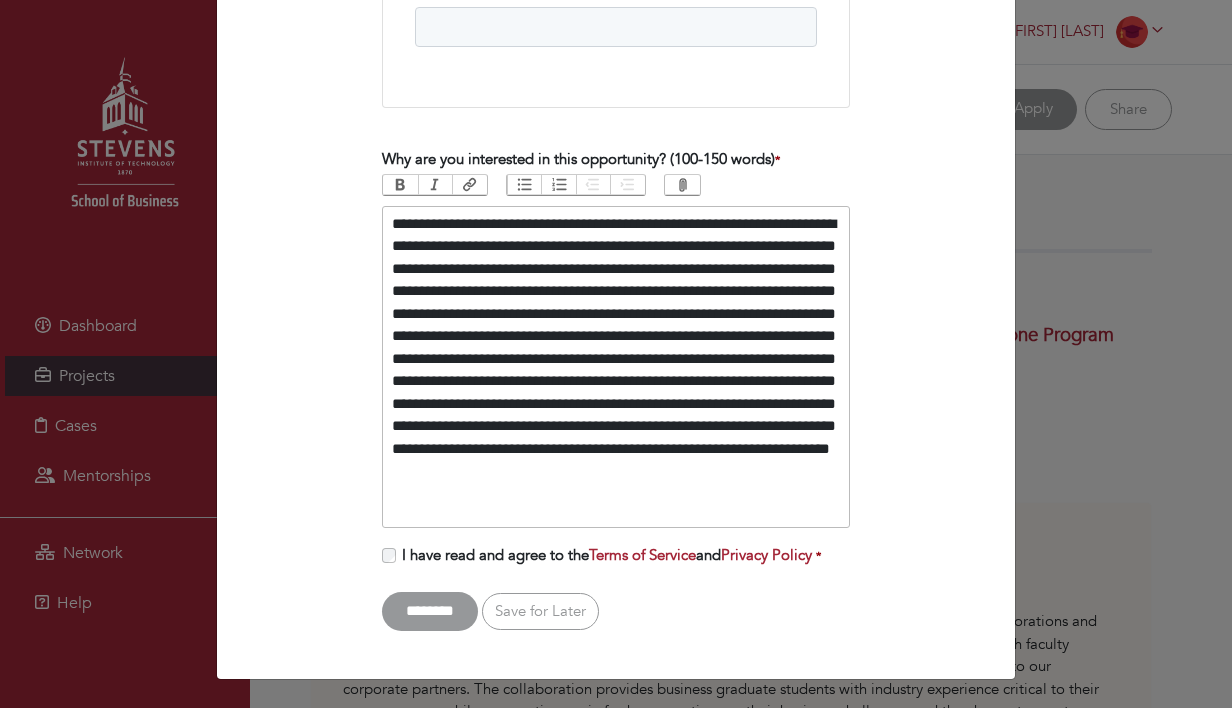 click on "**********" at bounding box center (616, 367) 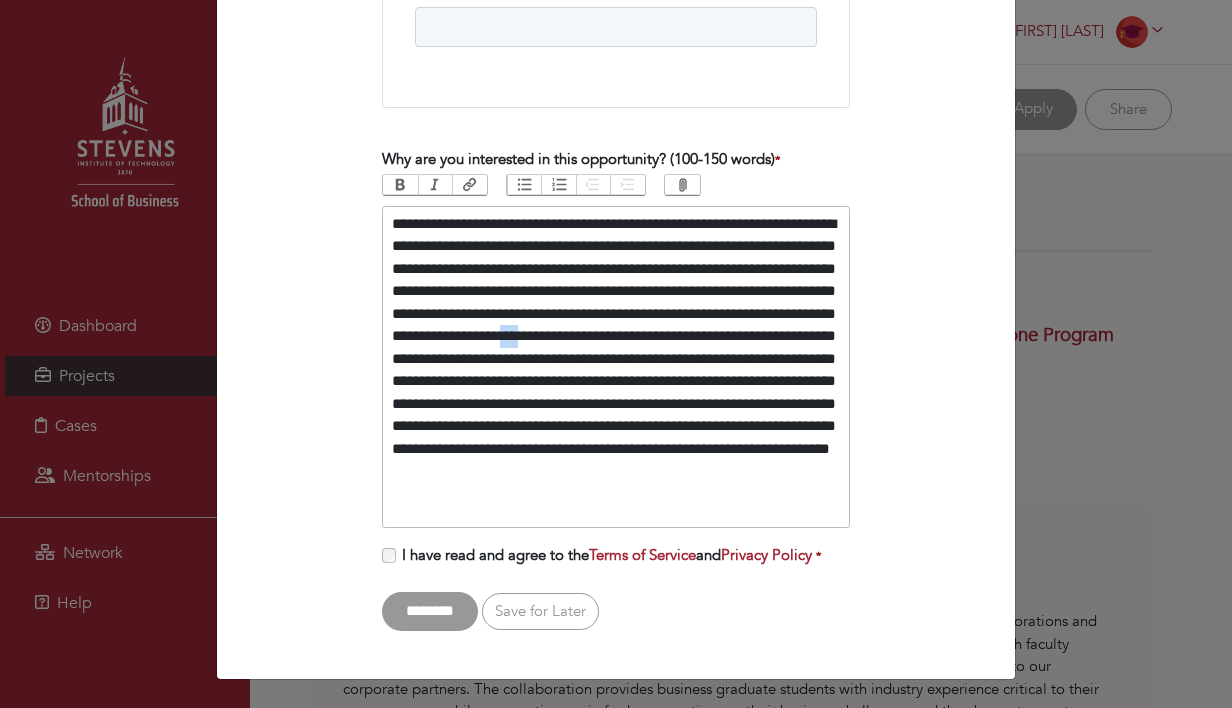 click on "**********" at bounding box center (616, 367) 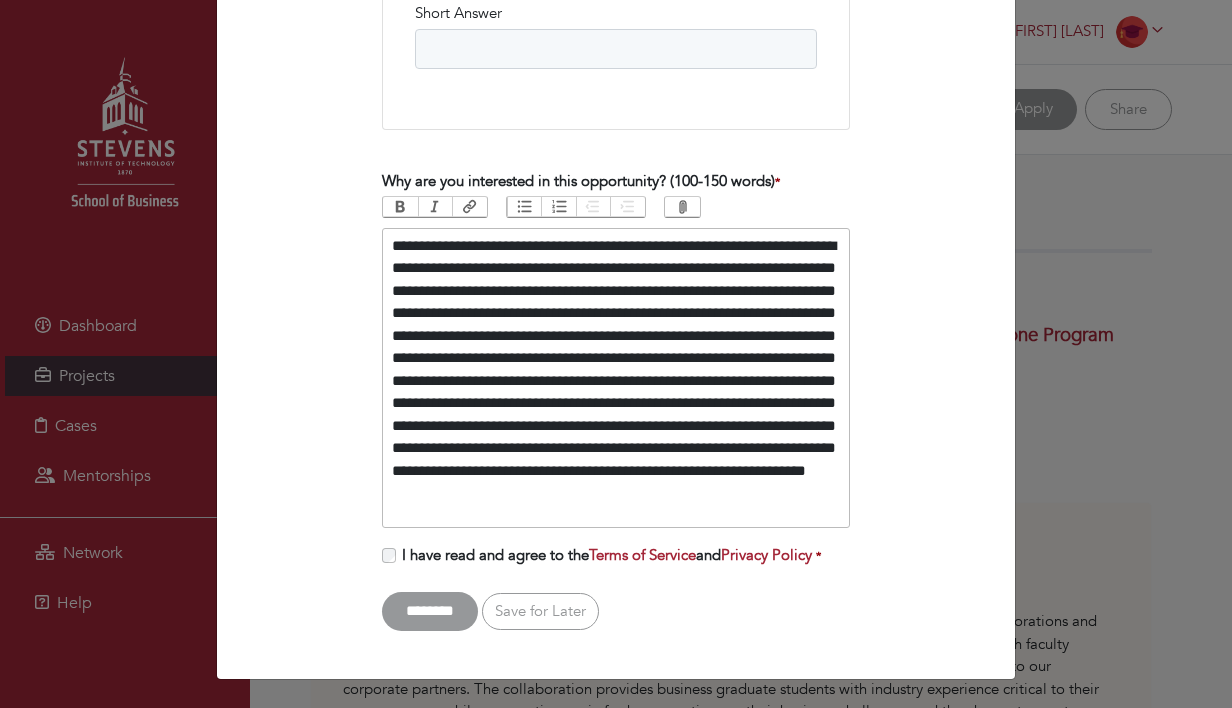 type on "**********" 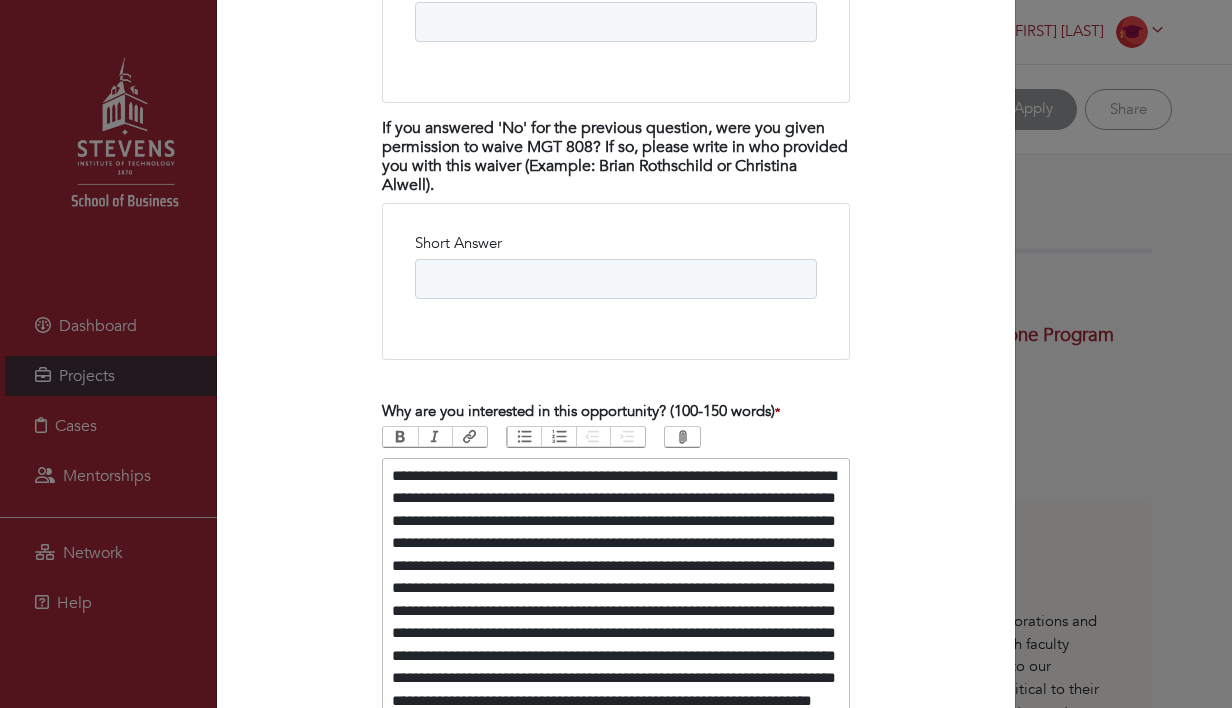 scroll, scrollTop: 3988, scrollLeft: 0, axis: vertical 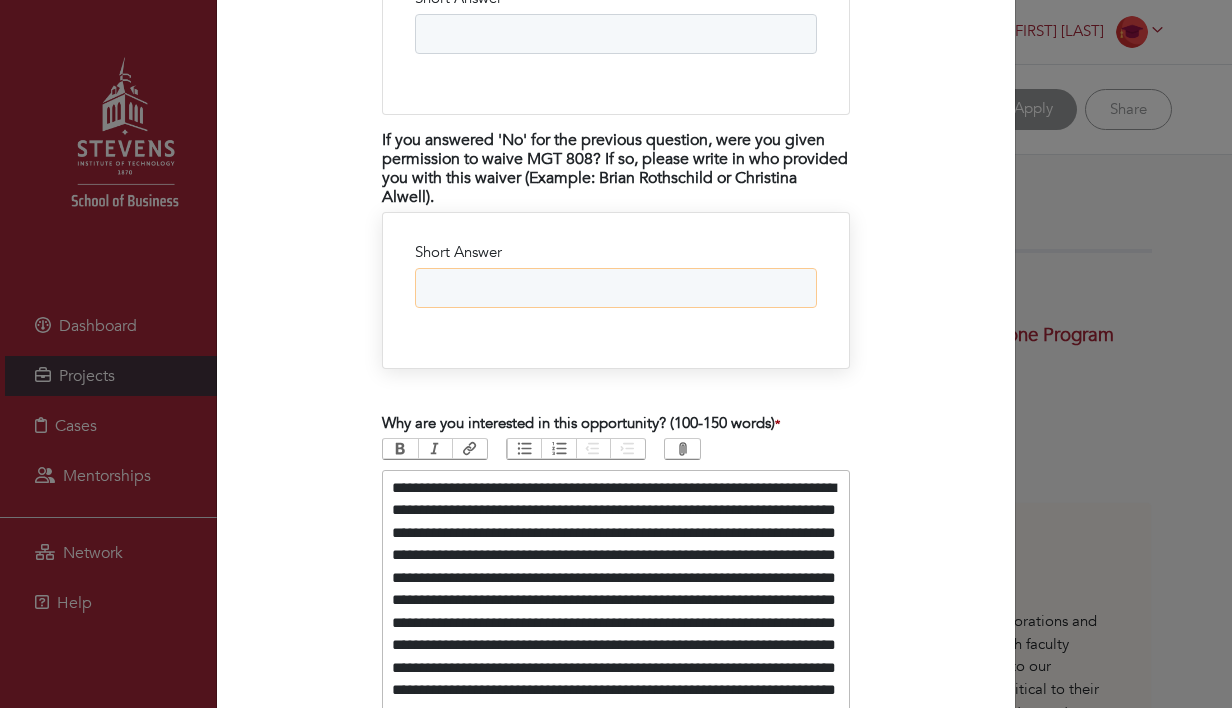 click on "Short Answer" at bounding box center [616, 288] 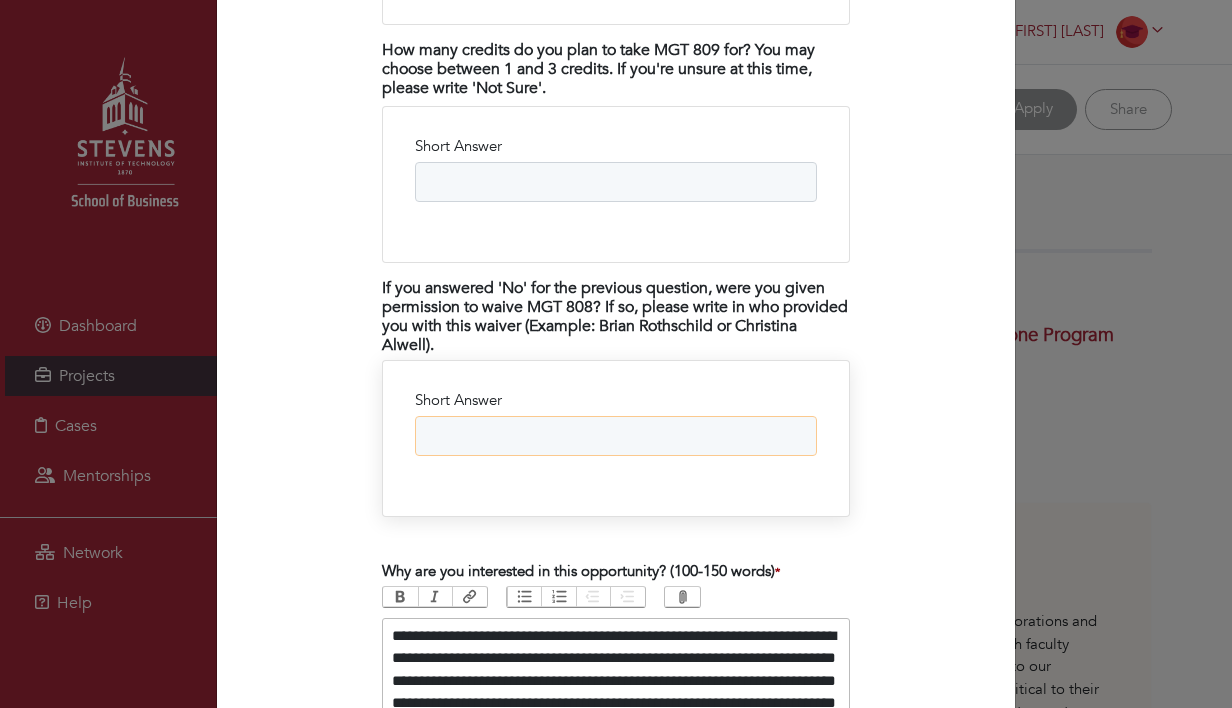 scroll, scrollTop: 3823, scrollLeft: 0, axis: vertical 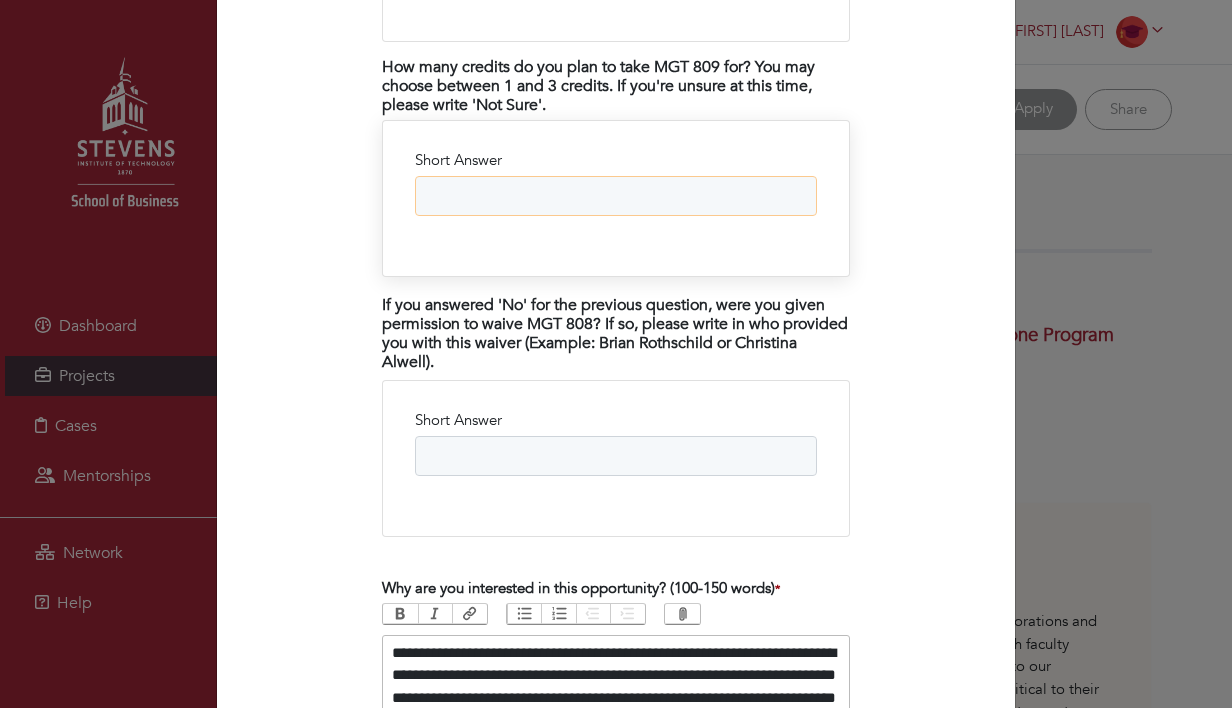 click on "Short Answer" at bounding box center (616, 196) 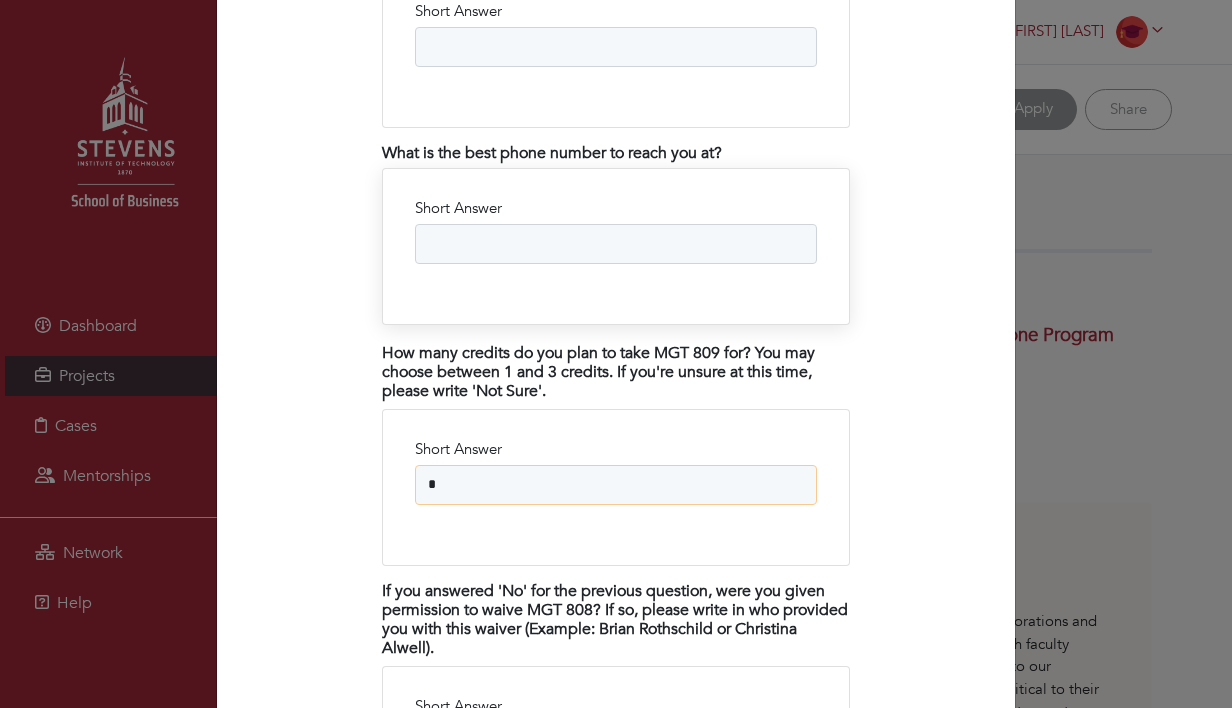 scroll, scrollTop: 3514, scrollLeft: 0, axis: vertical 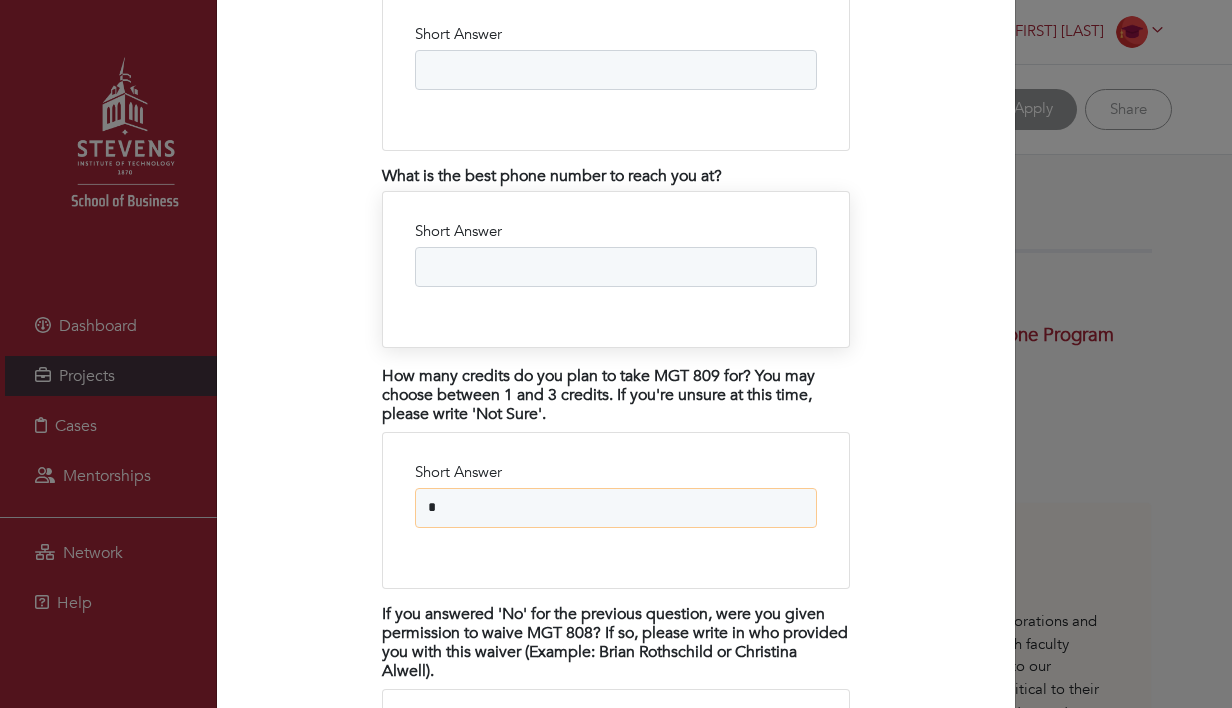 type on "*" 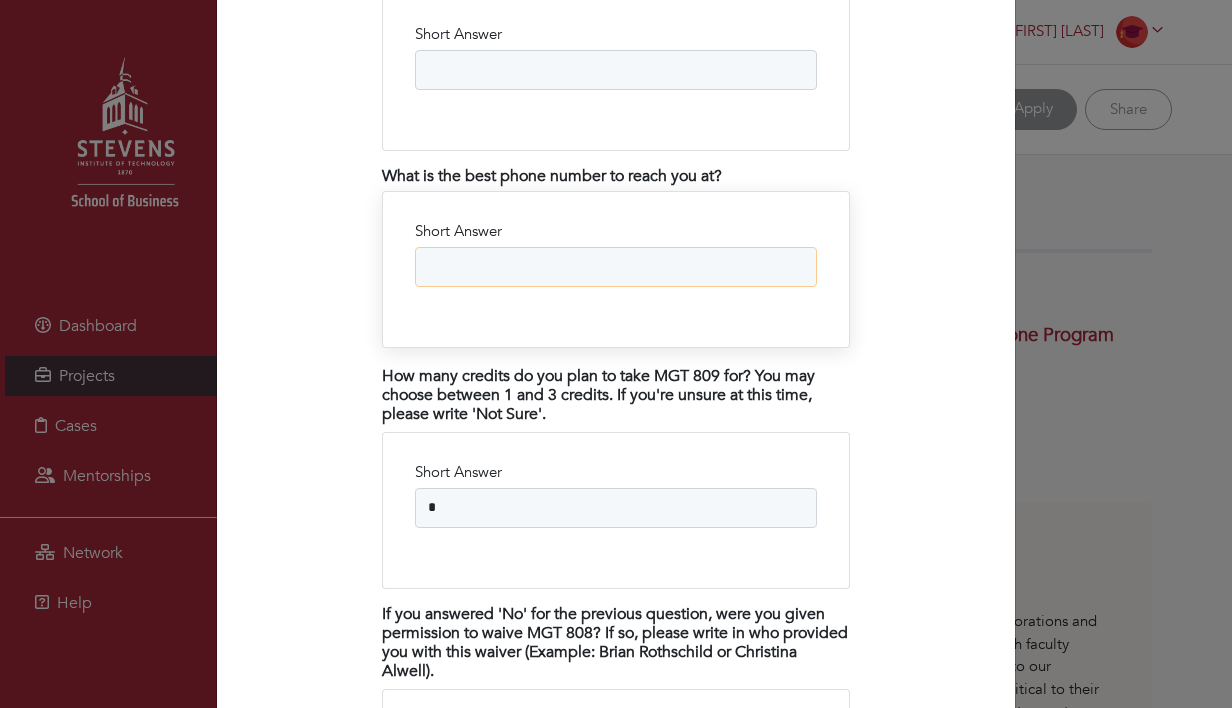 click on "Short Answer" at bounding box center (616, 267) 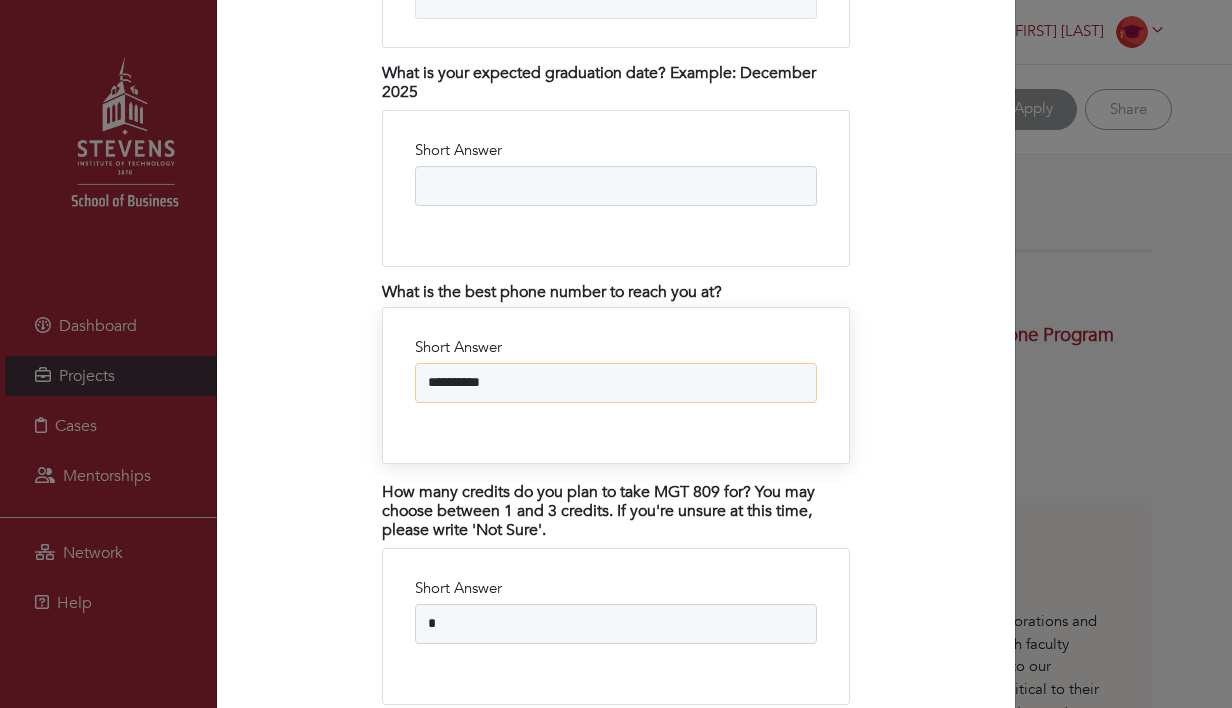 scroll, scrollTop: 3396, scrollLeft: 0, axis: vertical 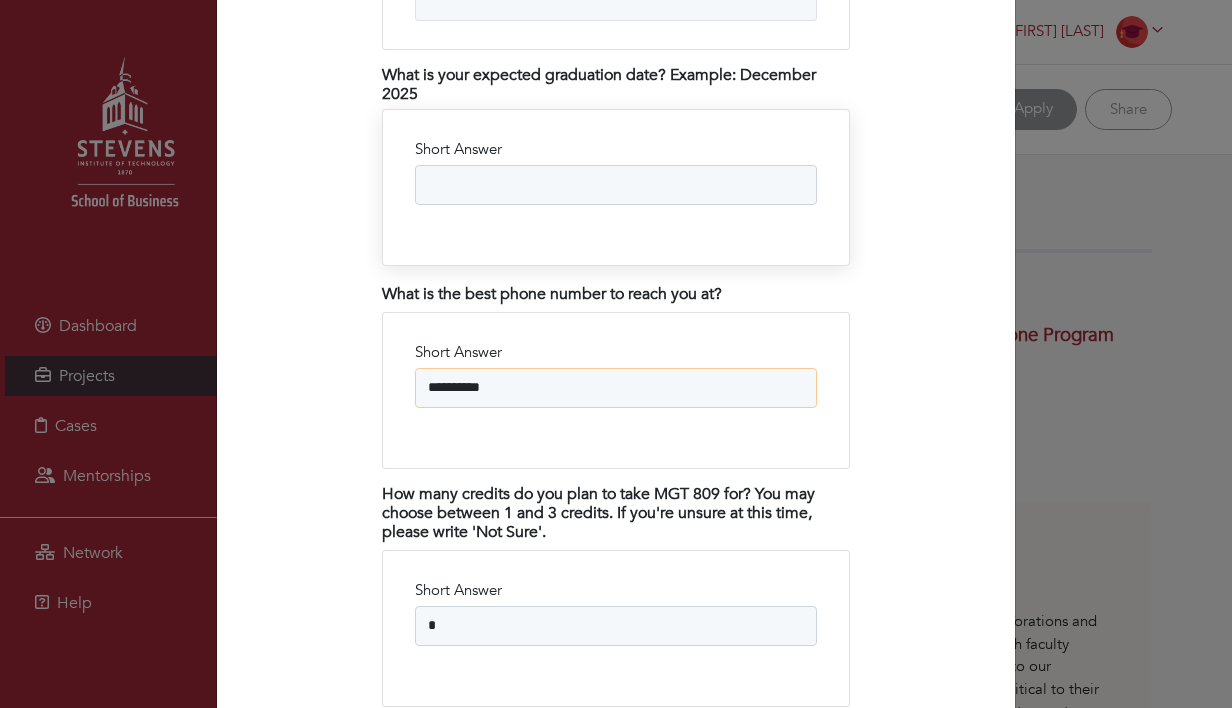 type on "**********" 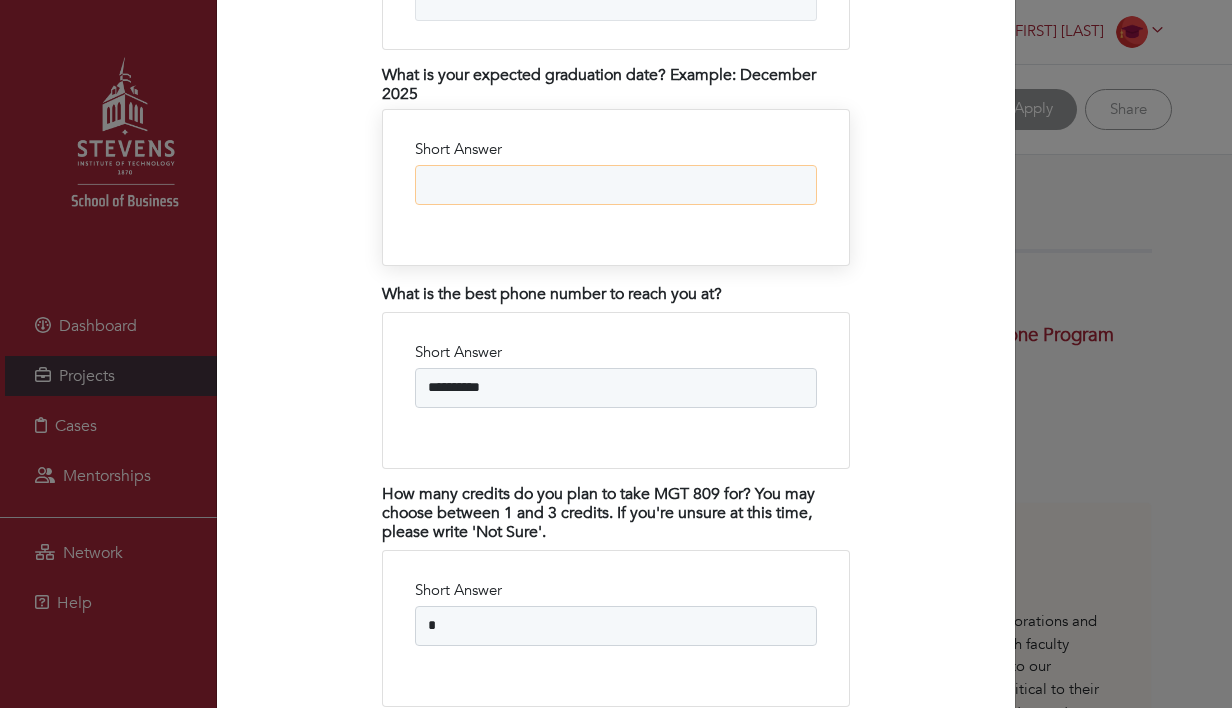 click on "Short Answer" at bounding box center [616, 185] 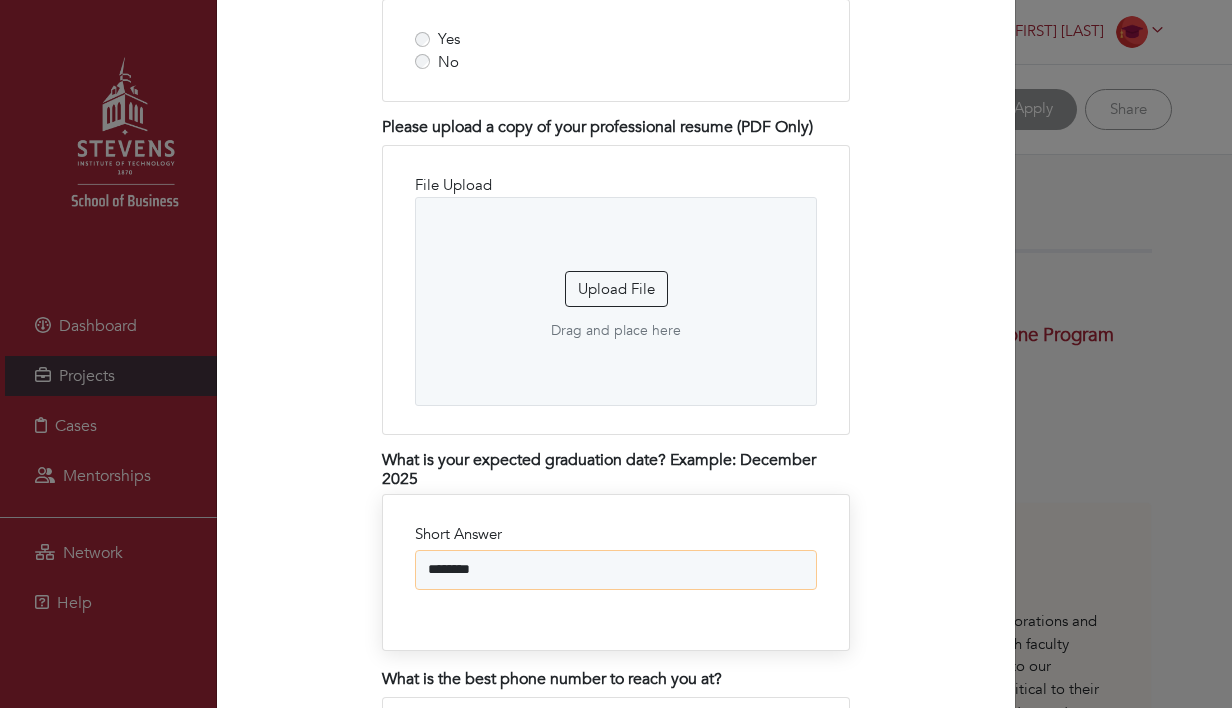 scroll, scrollTop: 2999, scrollLeft: 0, axis: vertical 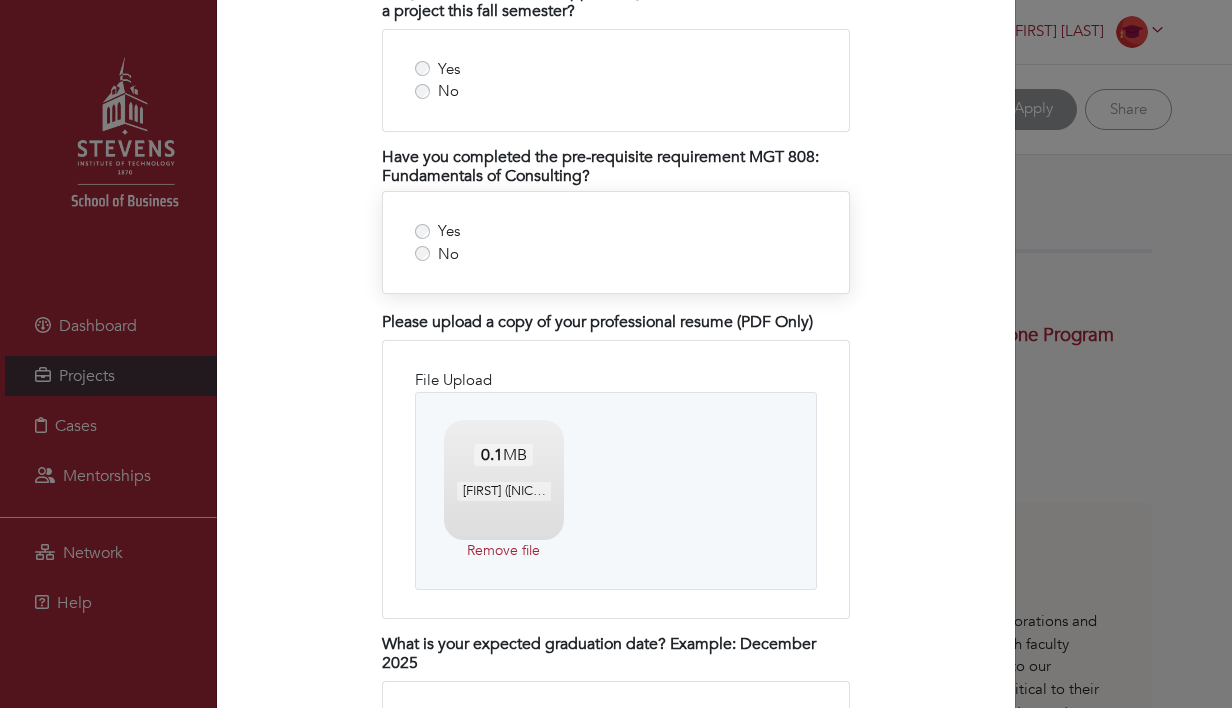 type on "********" 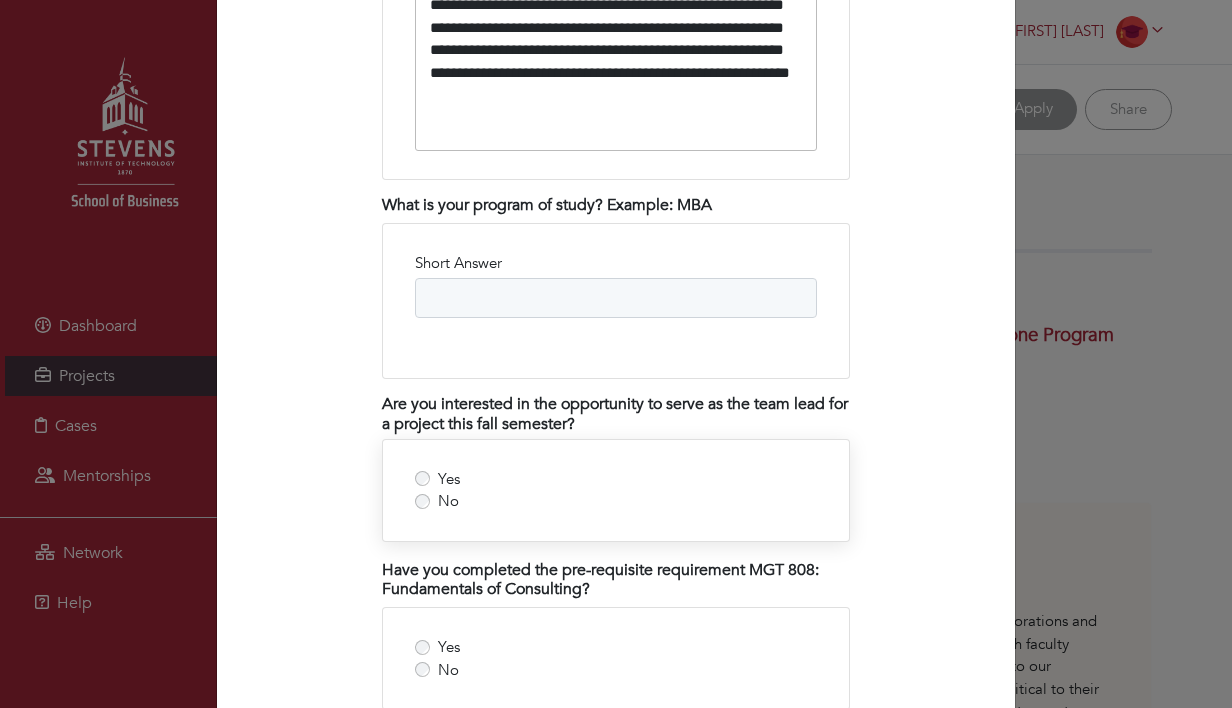 scroll, scrollTop: 2397, scrollLeft: 0, axis: vertical 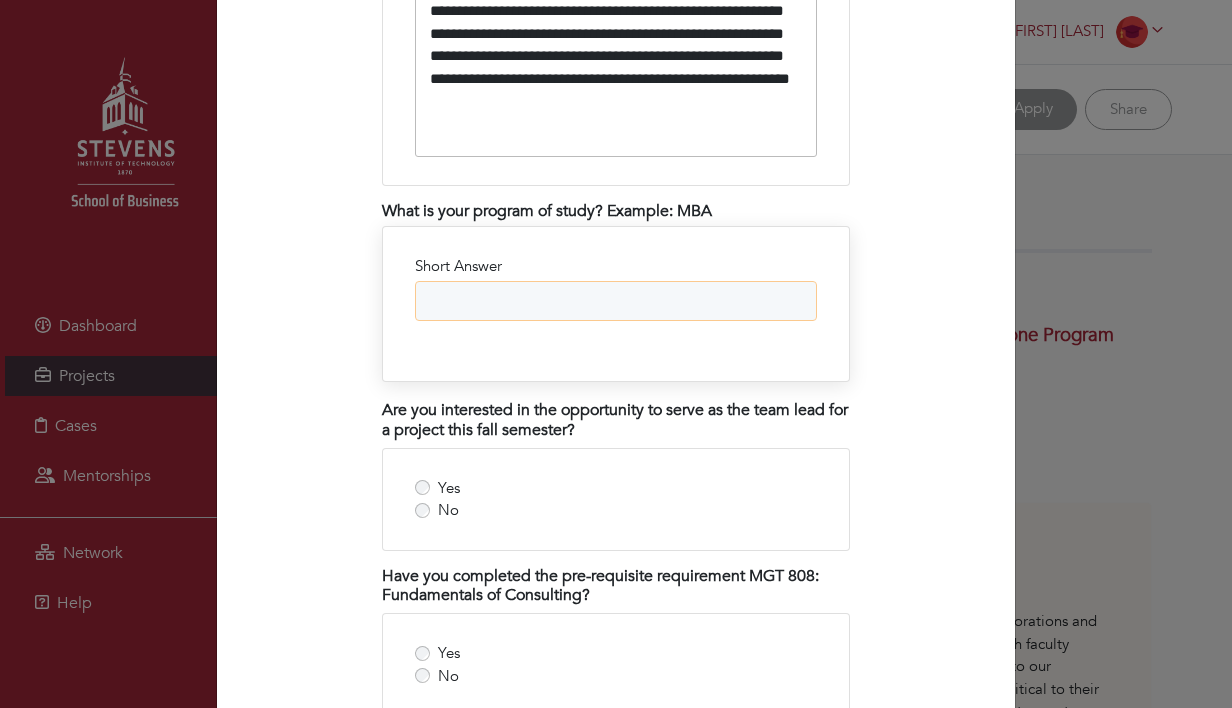 click on "Short Answer" at bounding box center [616, 301] 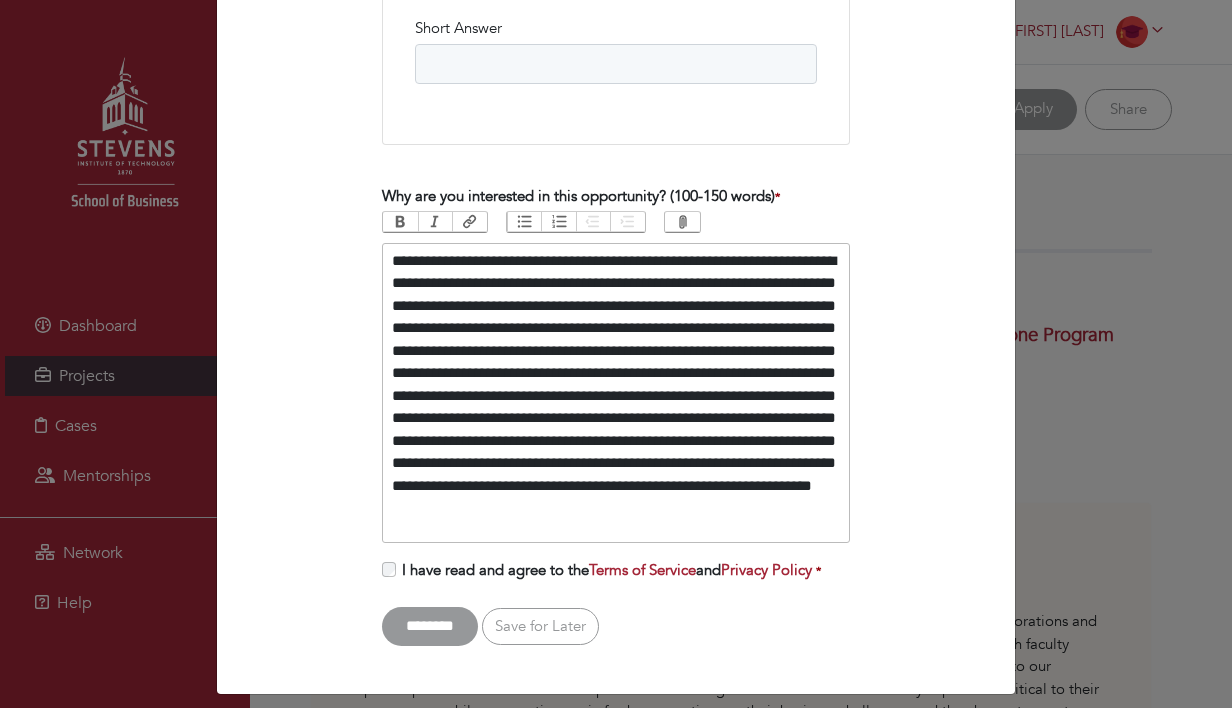 scroll, scrollTop: 4216, scrollLeft: 0, axis: vertical 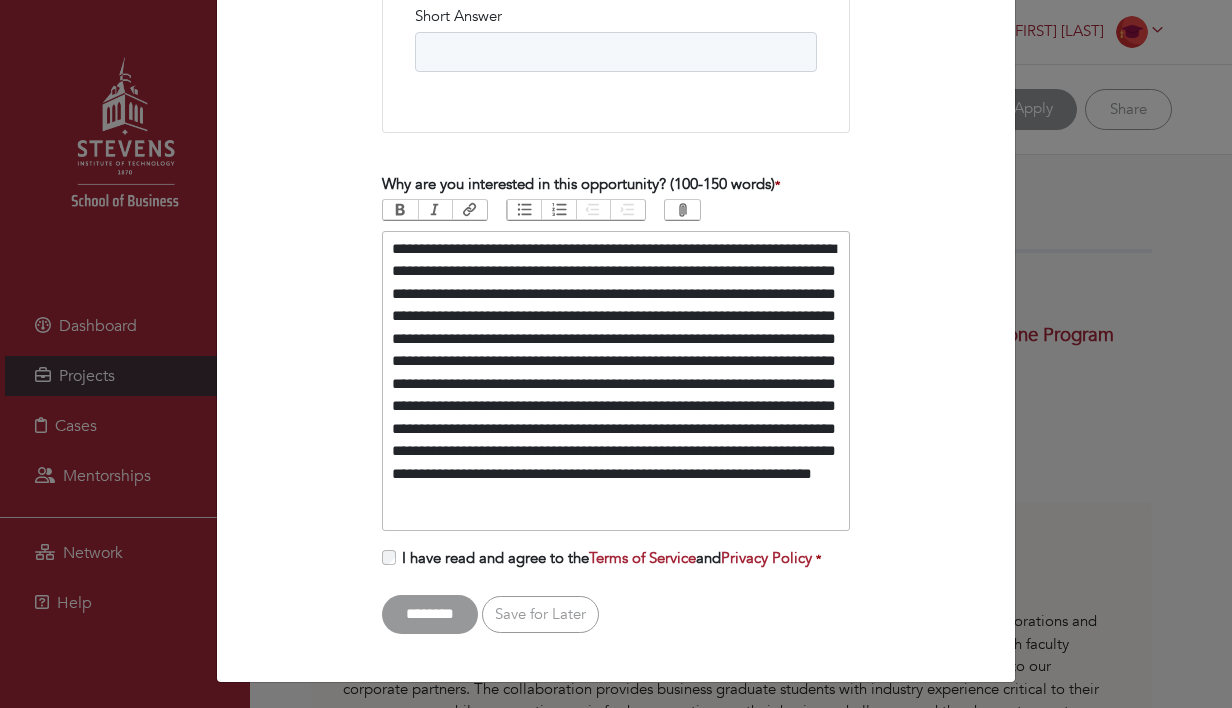 type on "***" 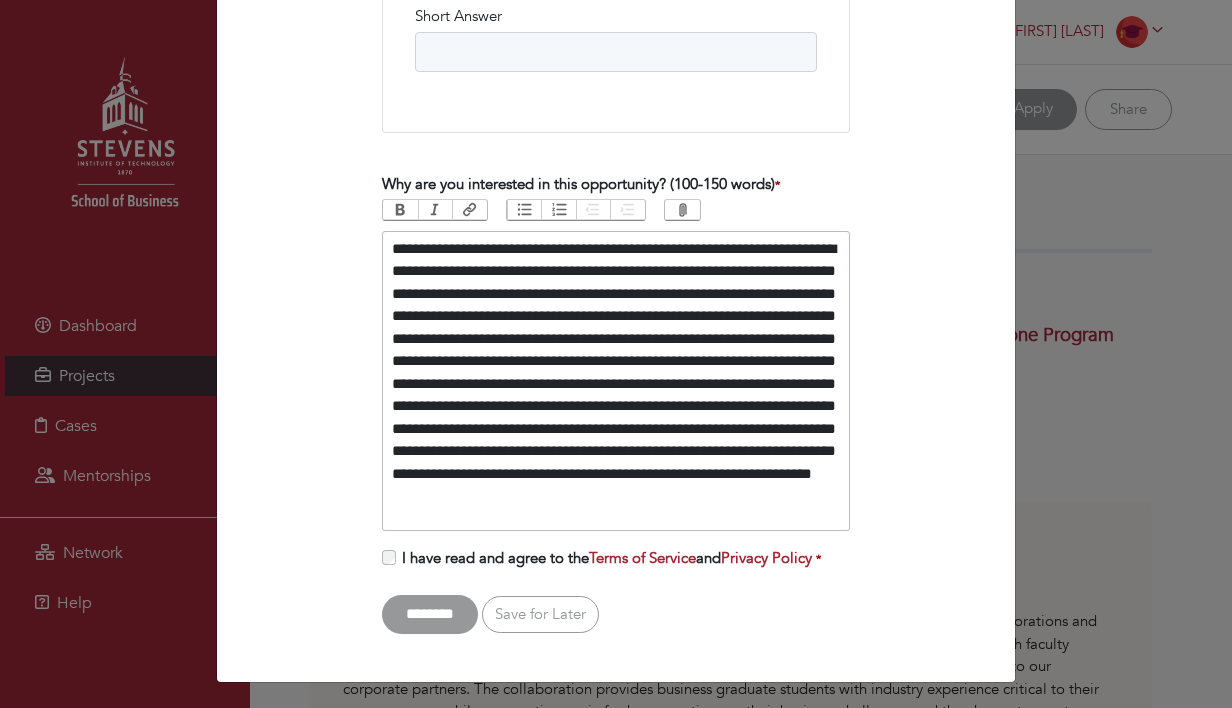 click on "********" at bounding box center (430, 614) 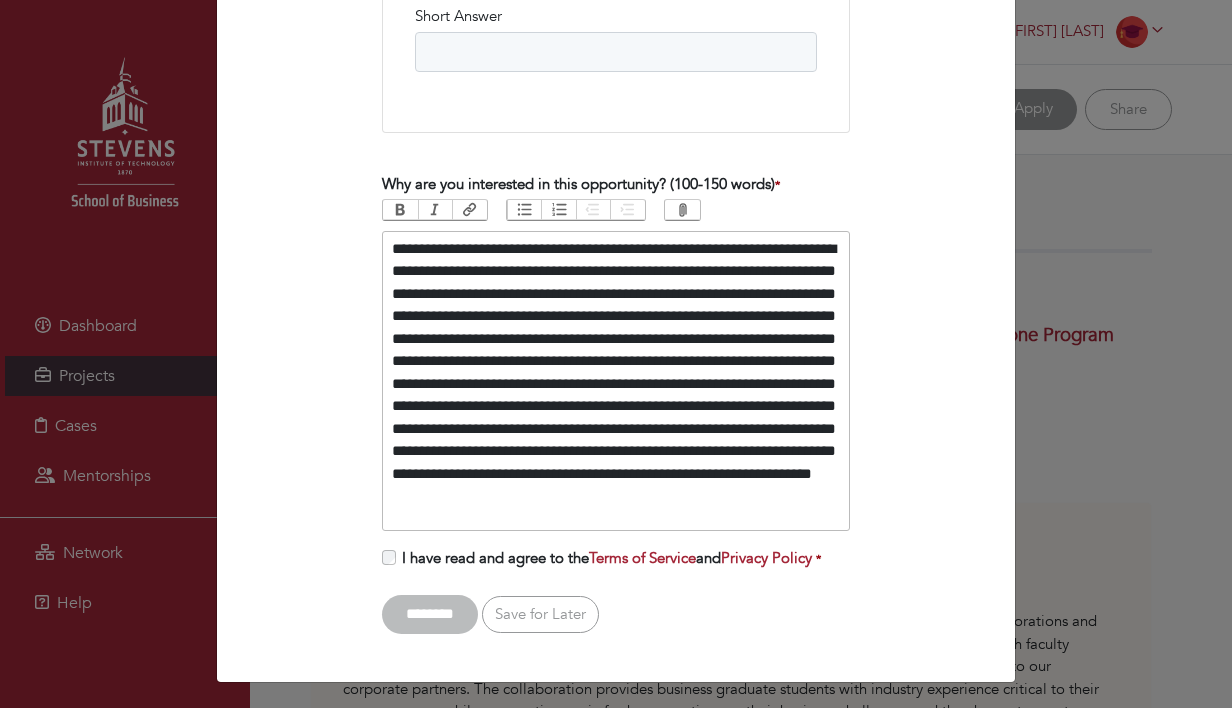 scroll, scrollTop: 0, scrollLeft: 0, axis: both 